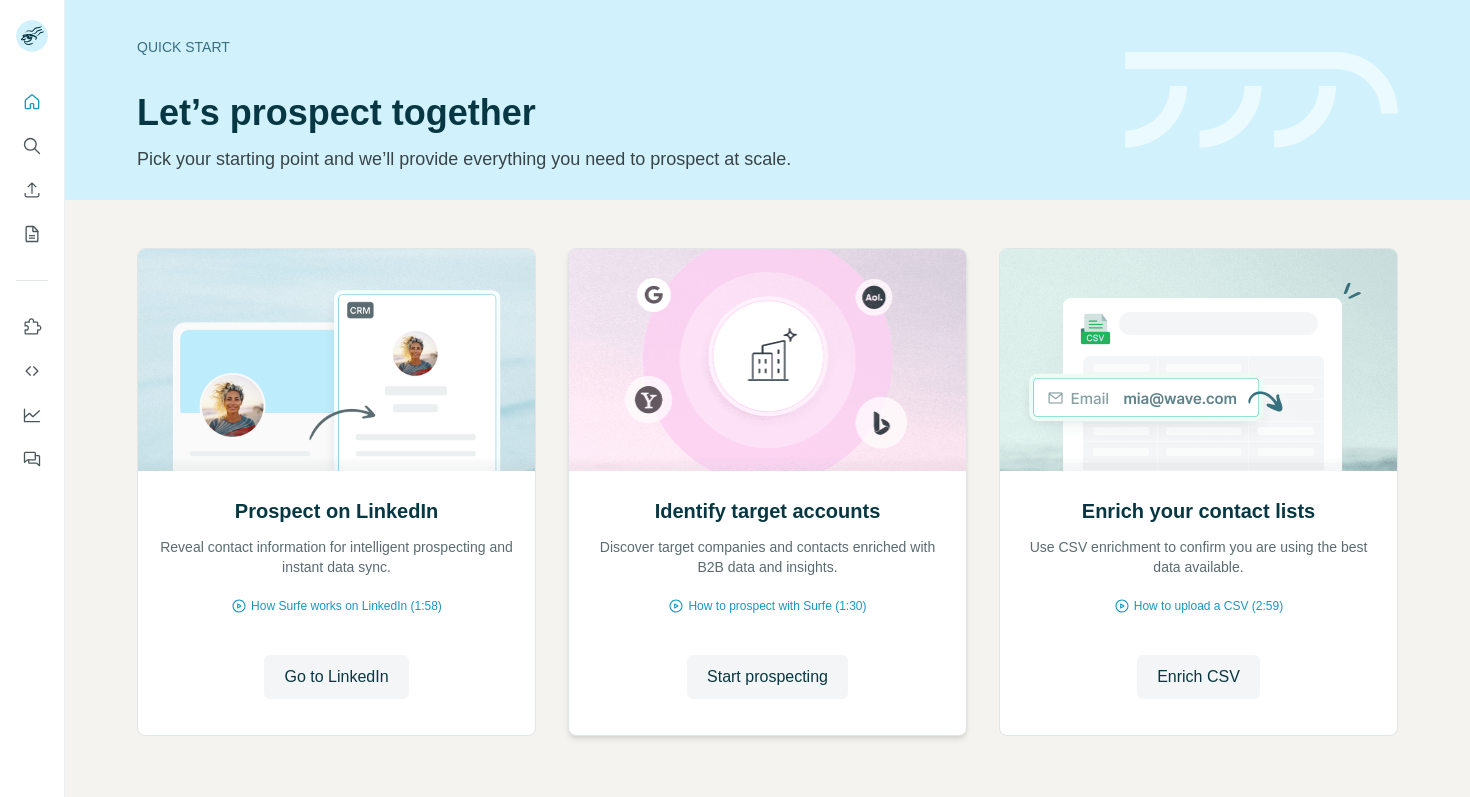 scroll, scrollTop: 0, scrollLeft: 0, axis: both 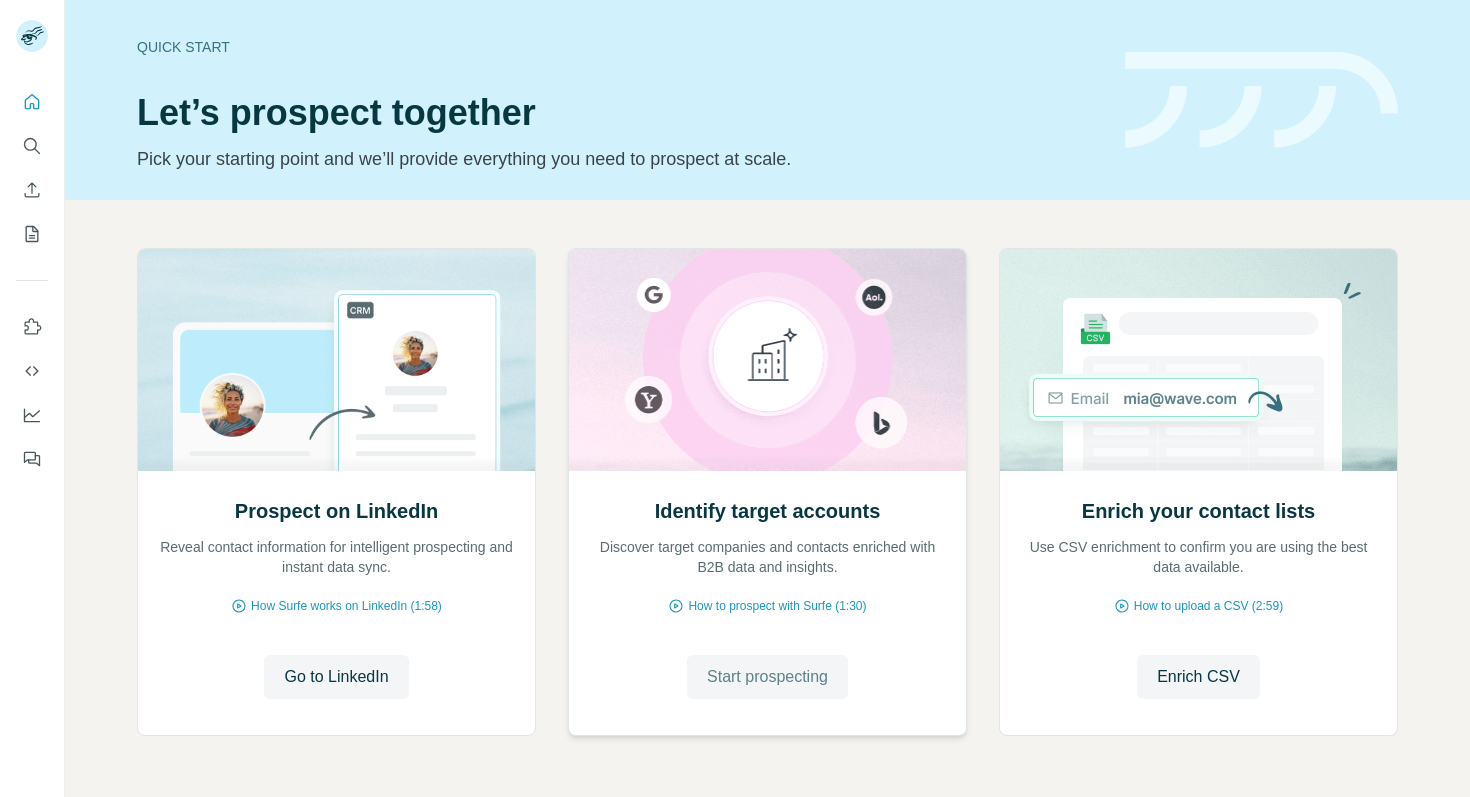 click on "Start prospecting" at bounding box center [767, 677] 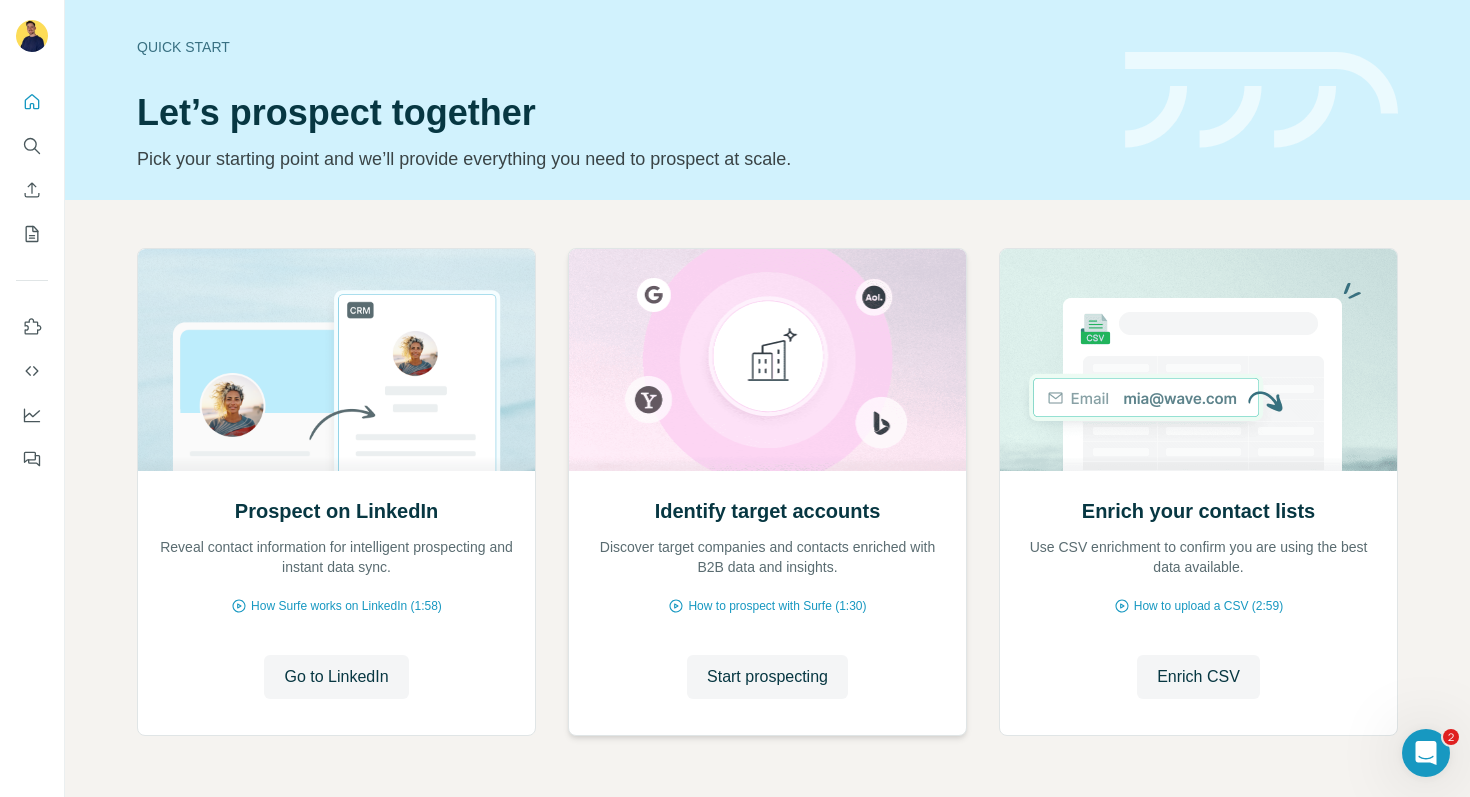 scroll, scrollTop: 0, scrollLeft: 0, axis: both 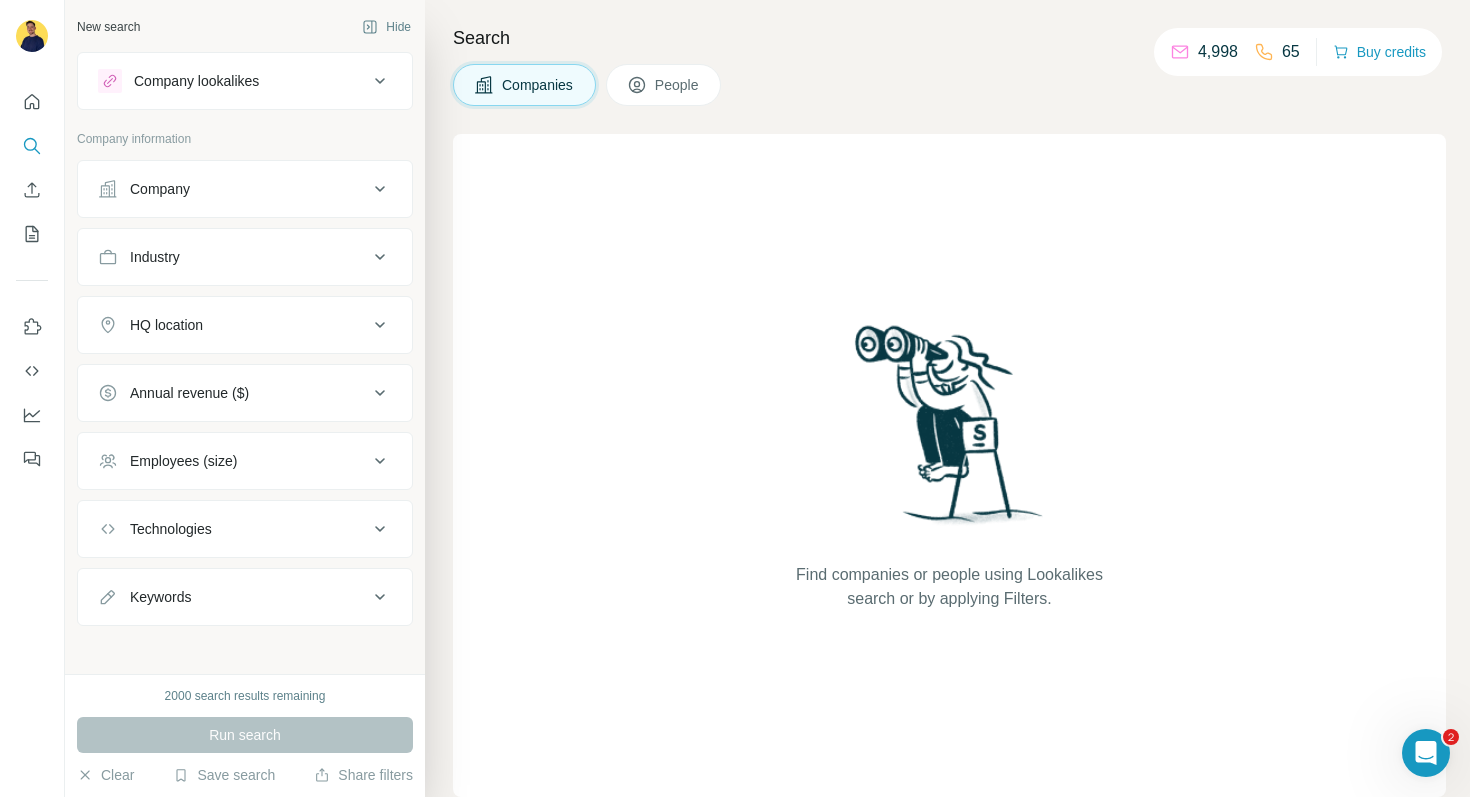 click on "Company lookalikes" at bounding box center (233, 81) 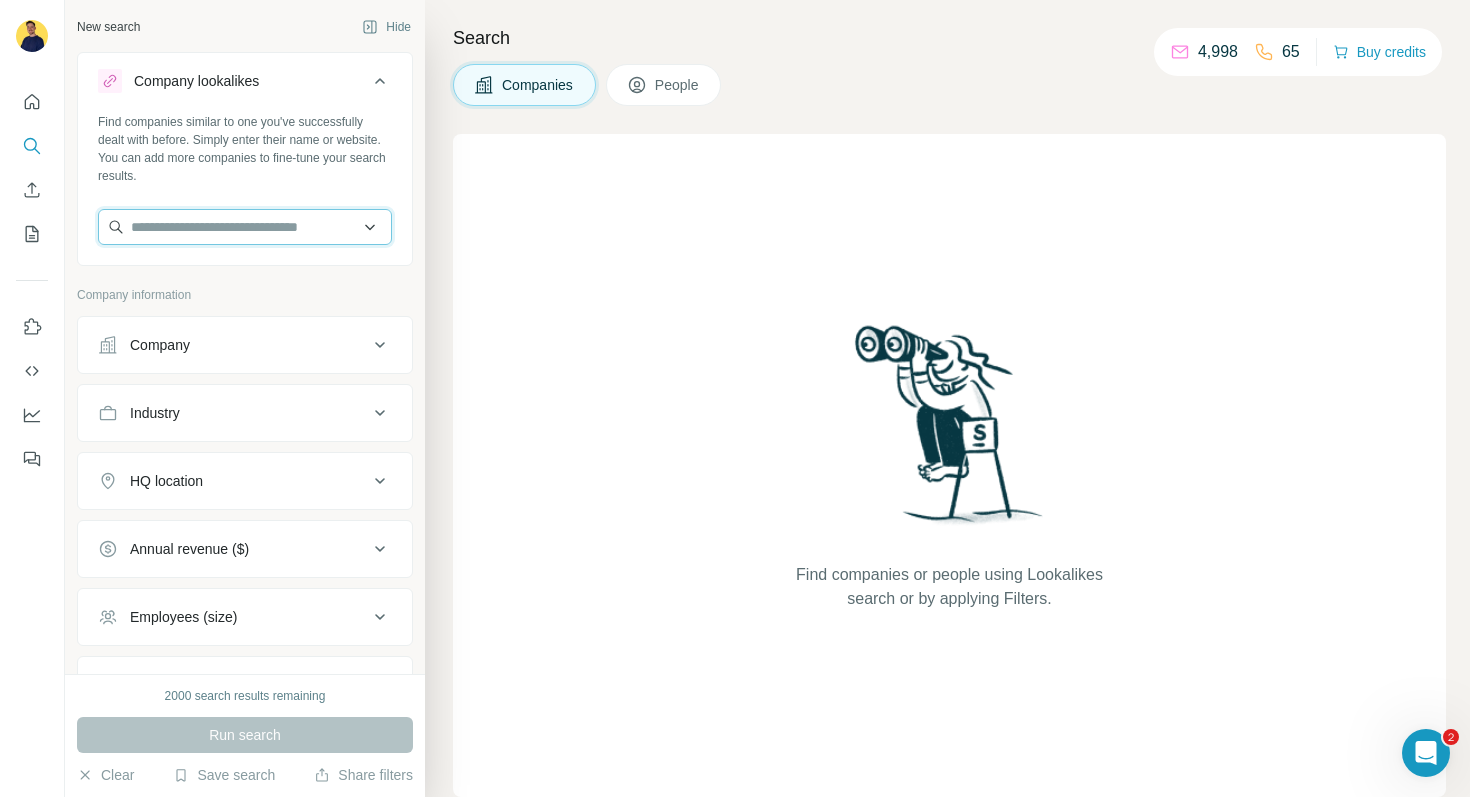 click at bounding box center [245, 227] 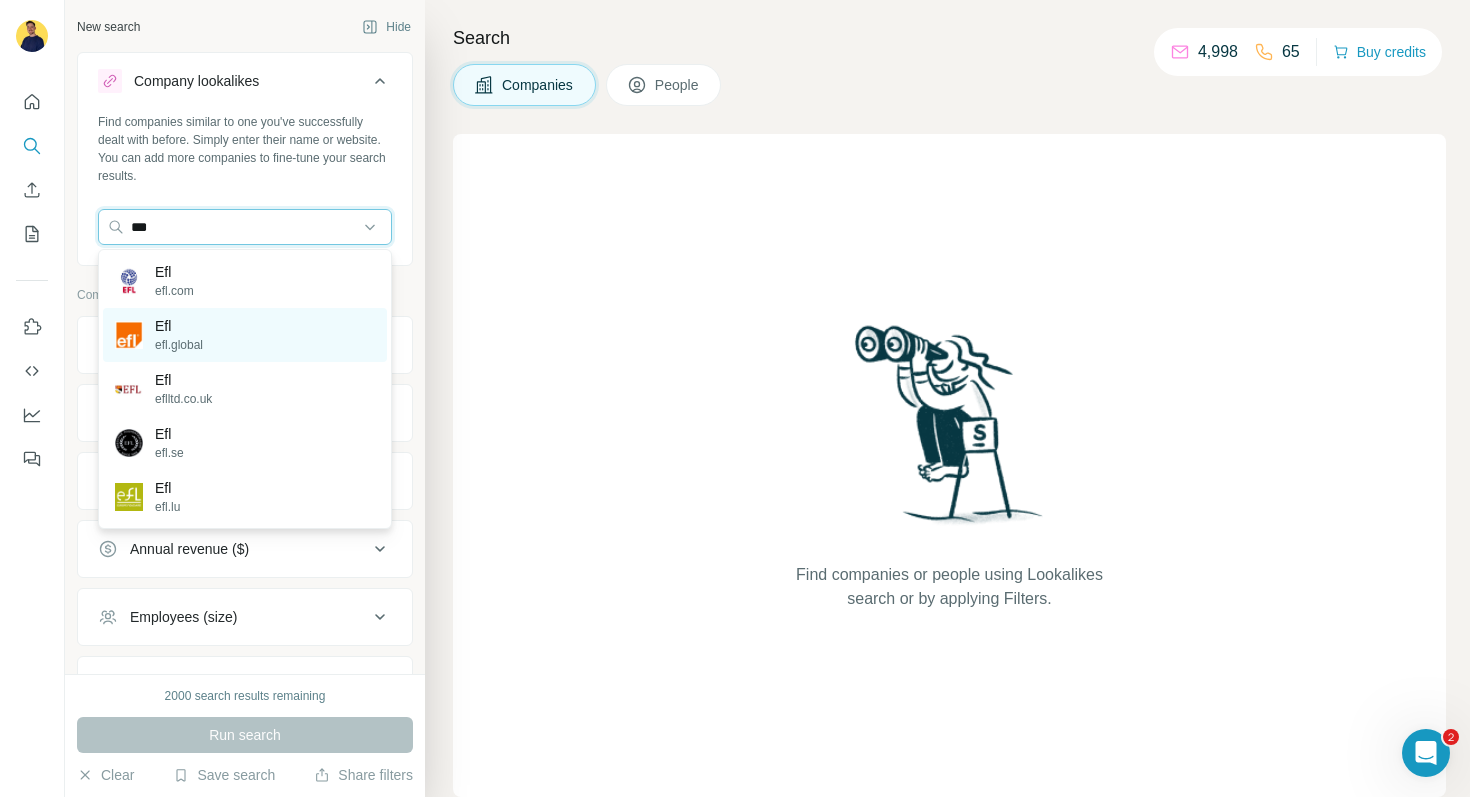 type on "***" 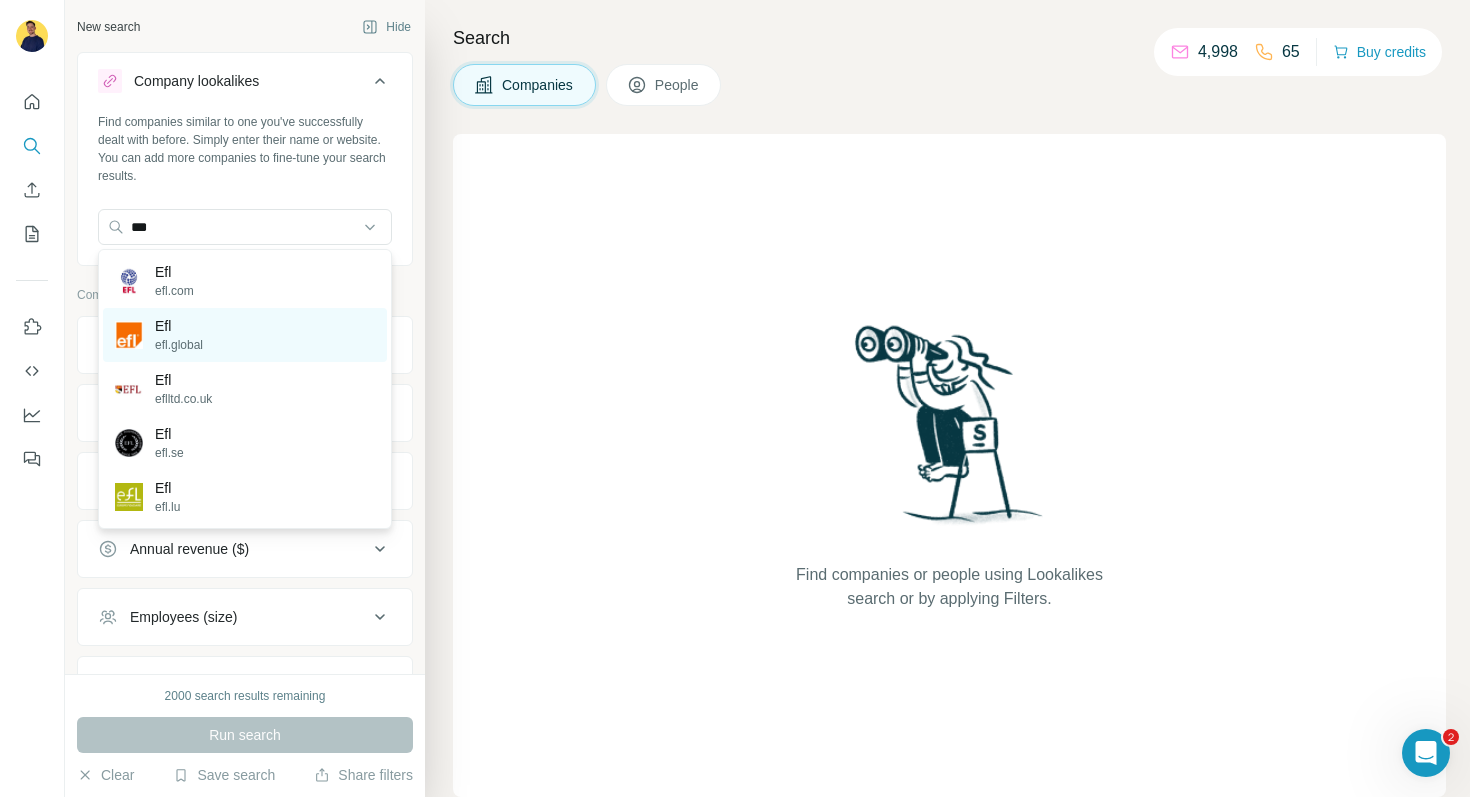 click on "Efl efl.global" at bounding box center (245, 335) 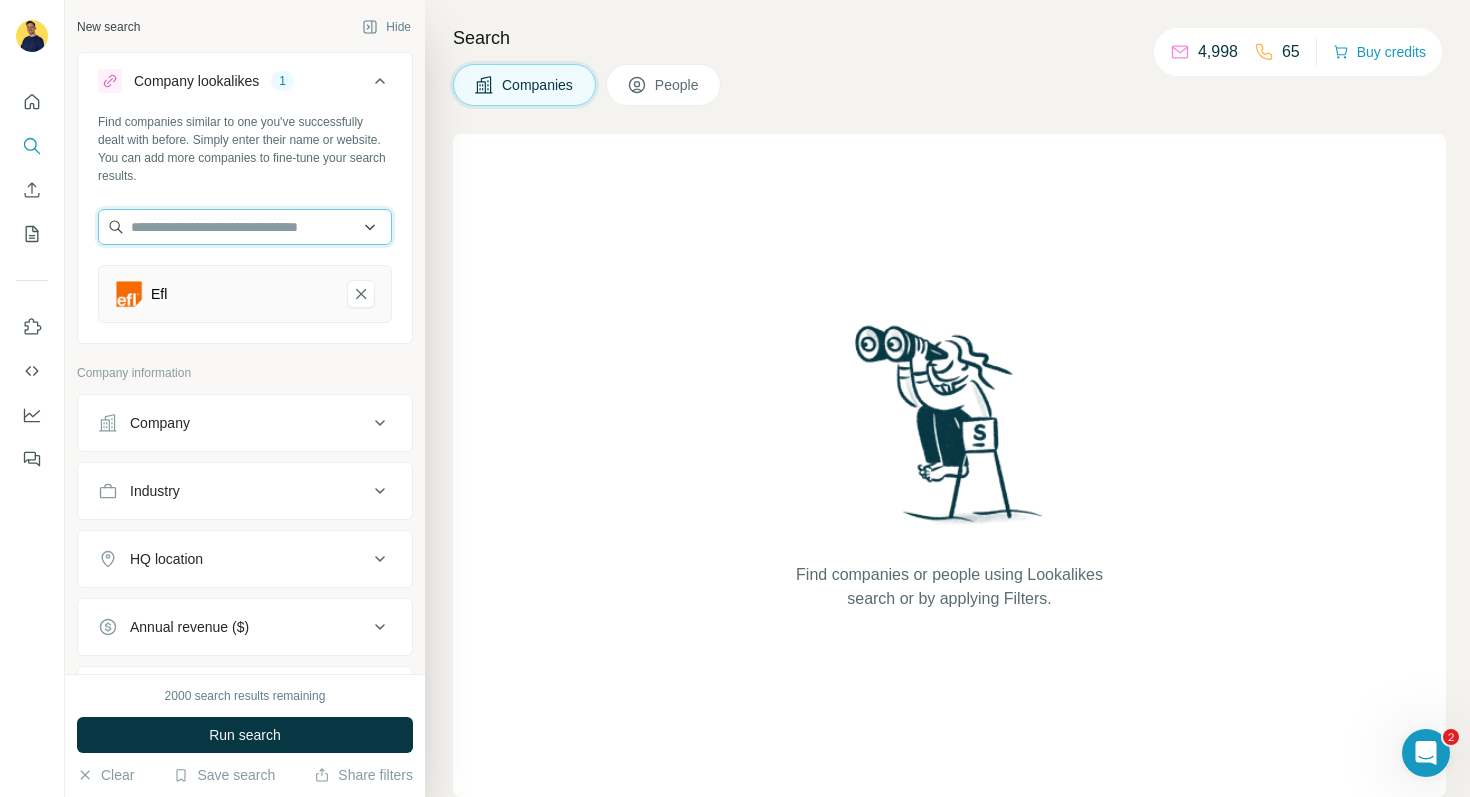 click at bounding box center (245, 227) 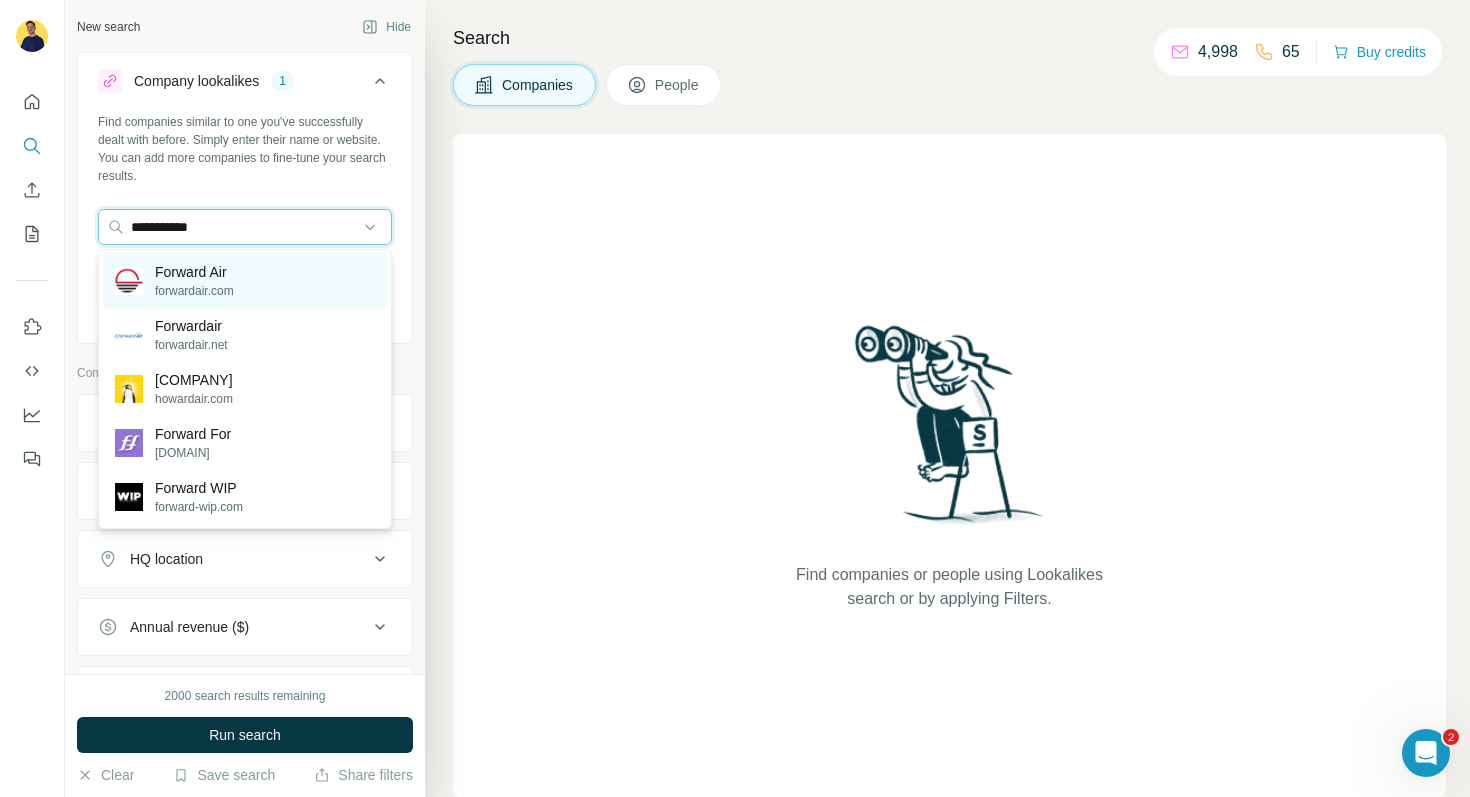 type on "**********" 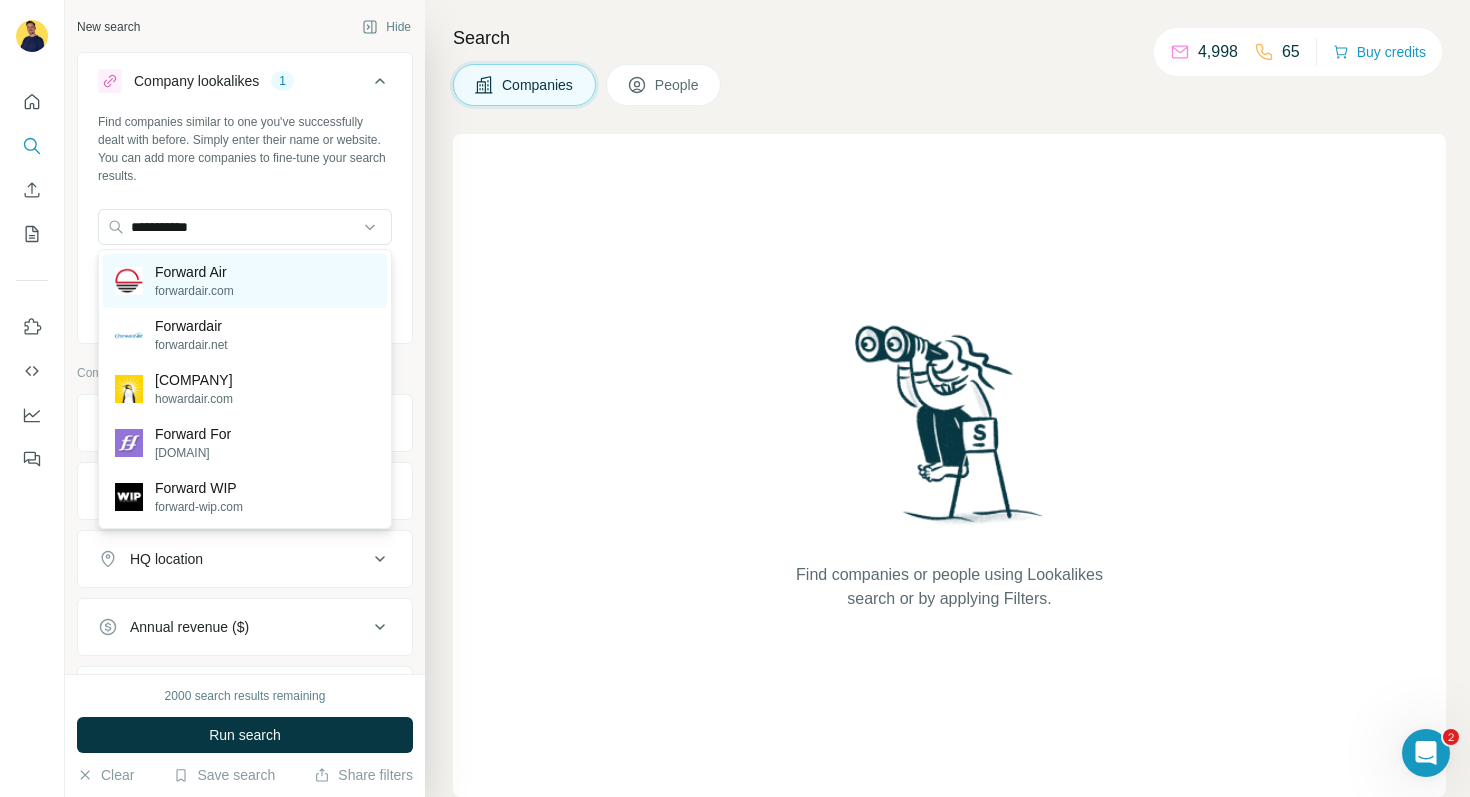 click on "[COMPANY] [WEBSITE]" at bounding box center (245, 281) 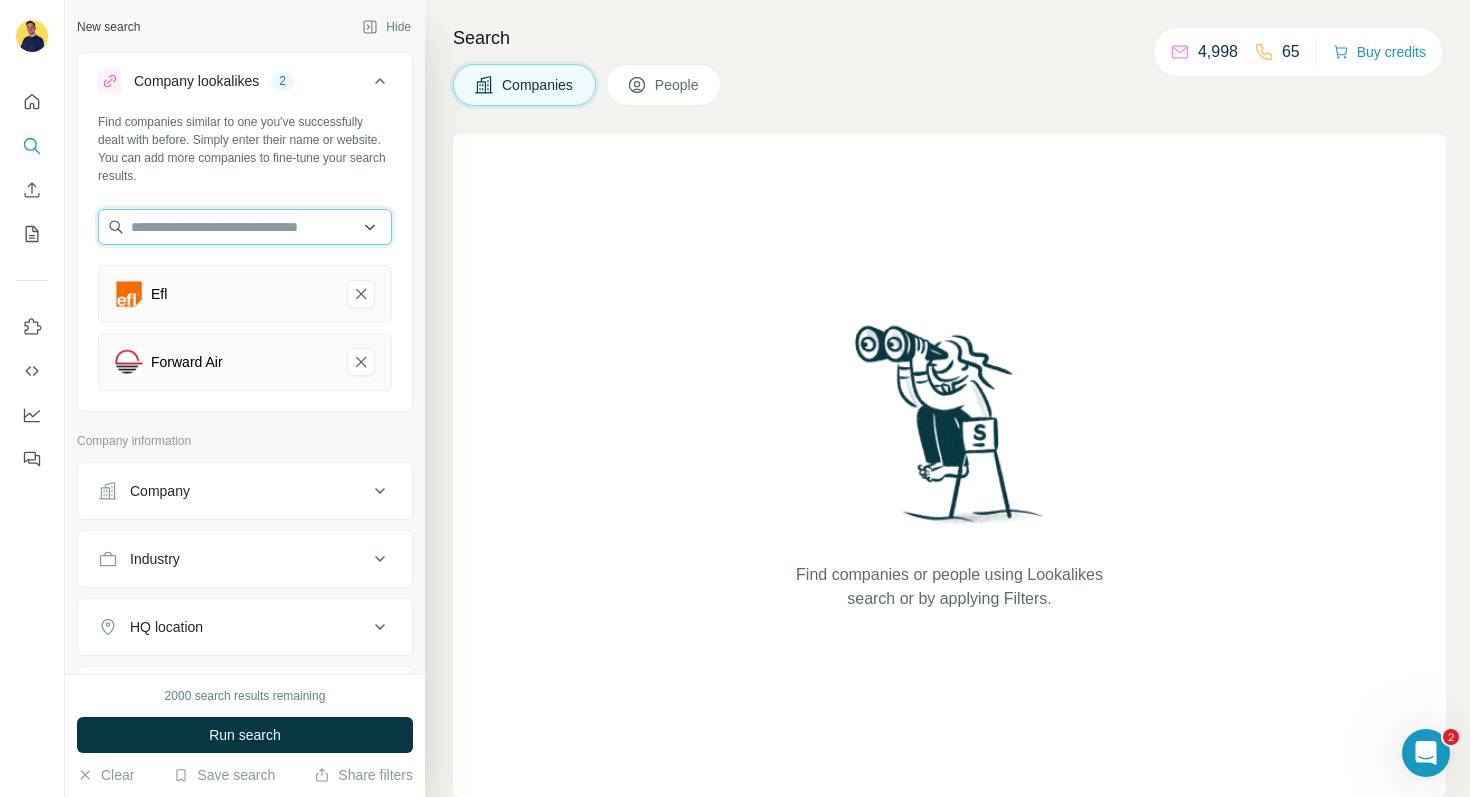 click at bounding box center [245, 227] 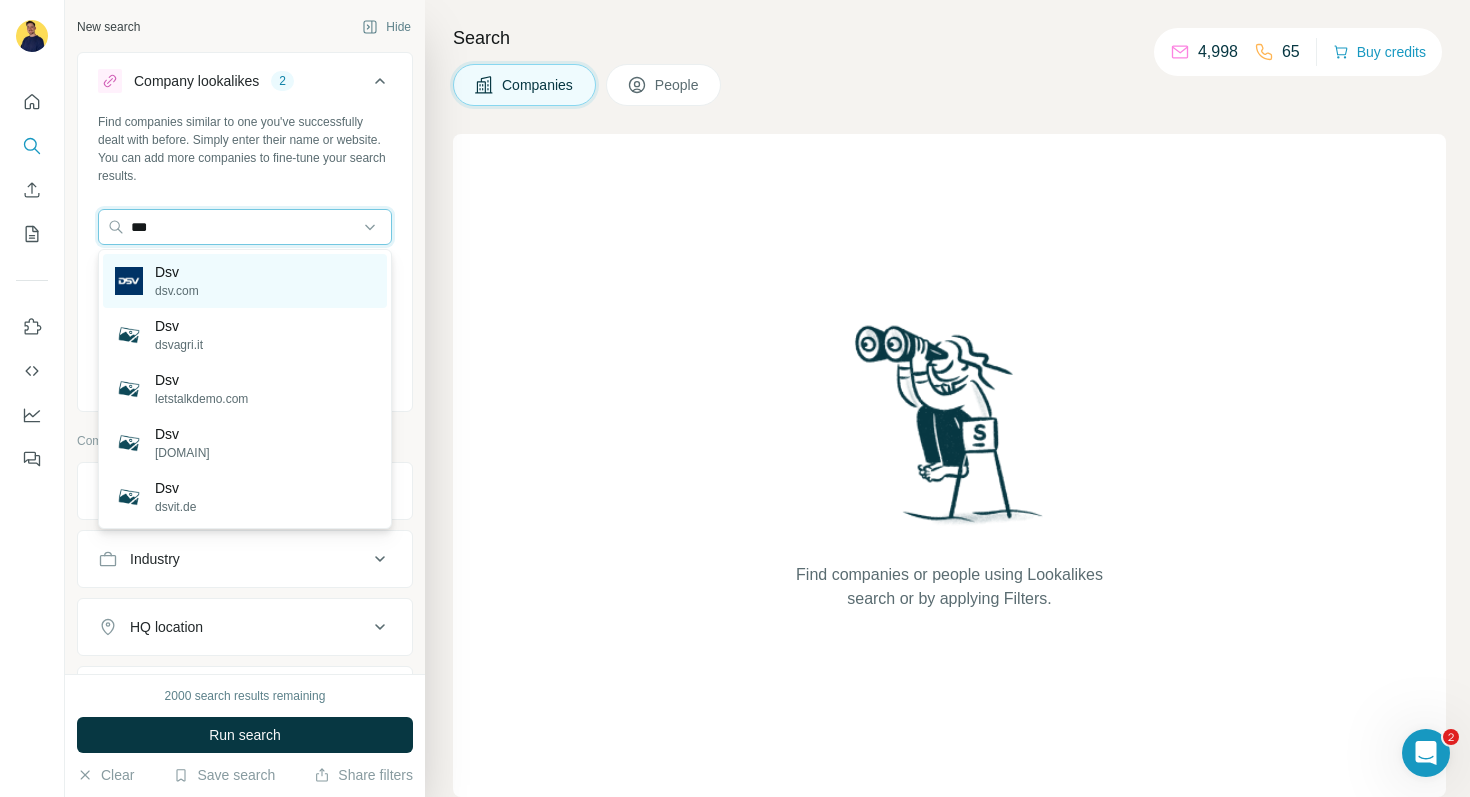 type on "***" 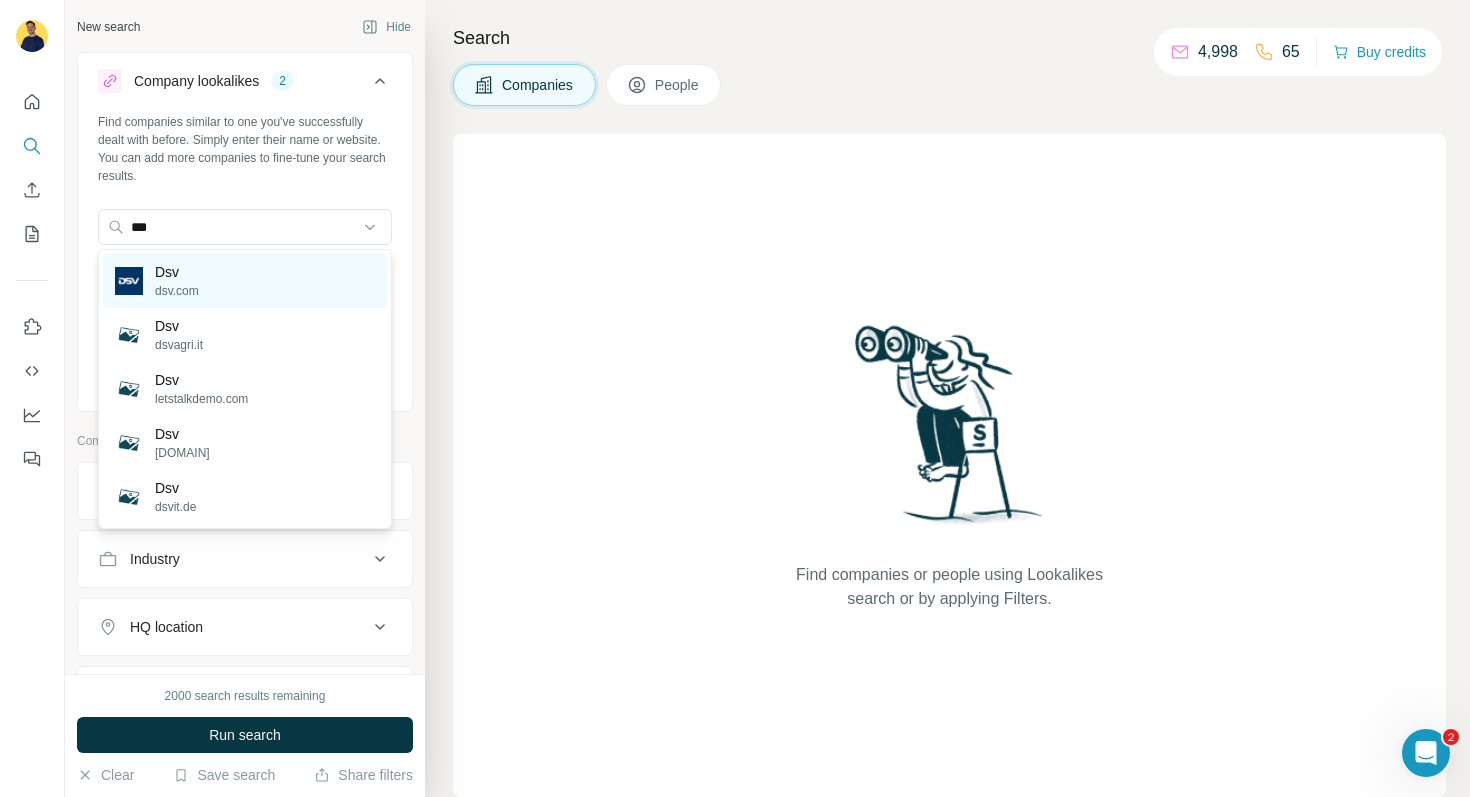 click on "Dsv dsv.com" at bounding box center (245, 281) 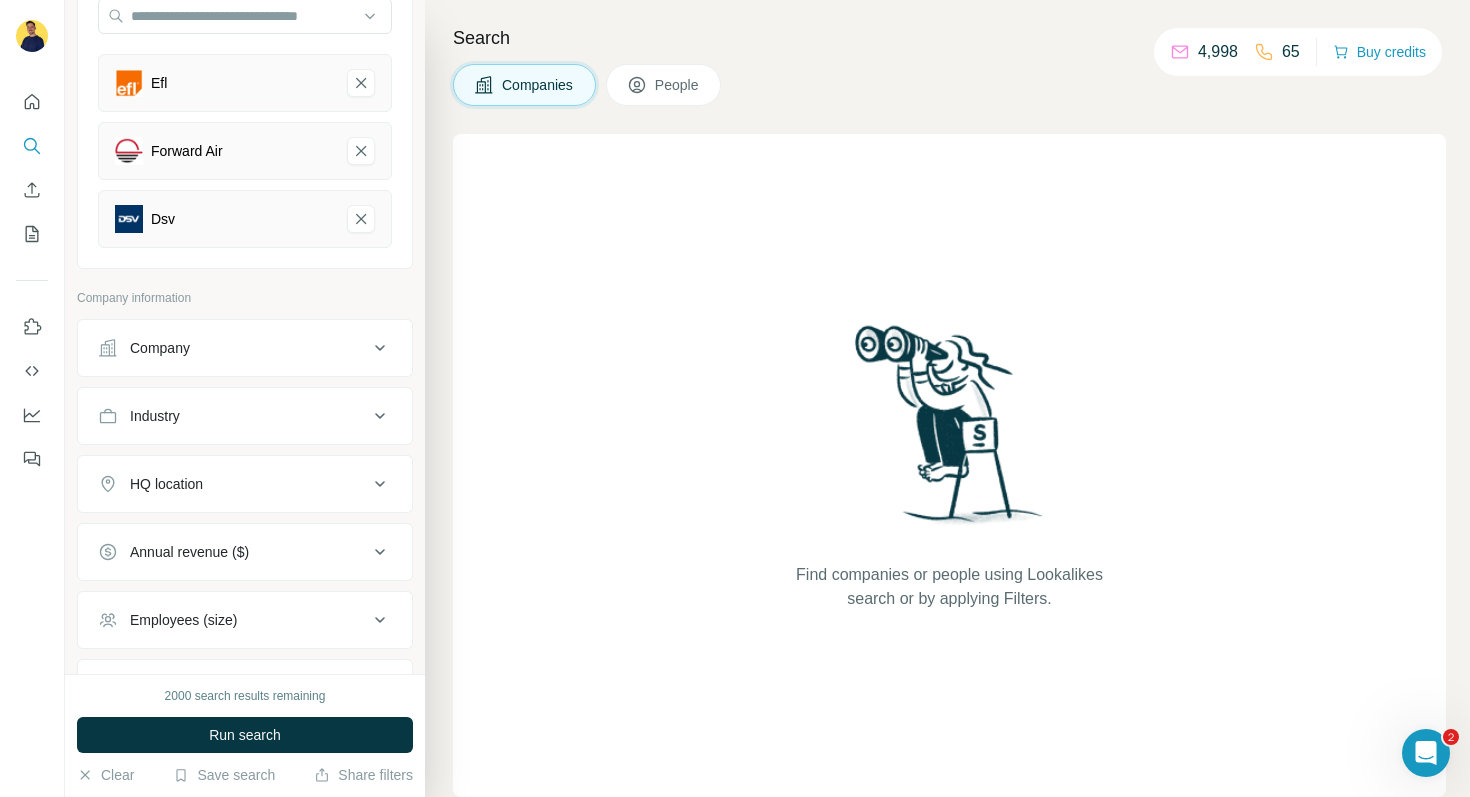 scroll, scrollTop: 239, scrollLeft: 0, axis: vertical 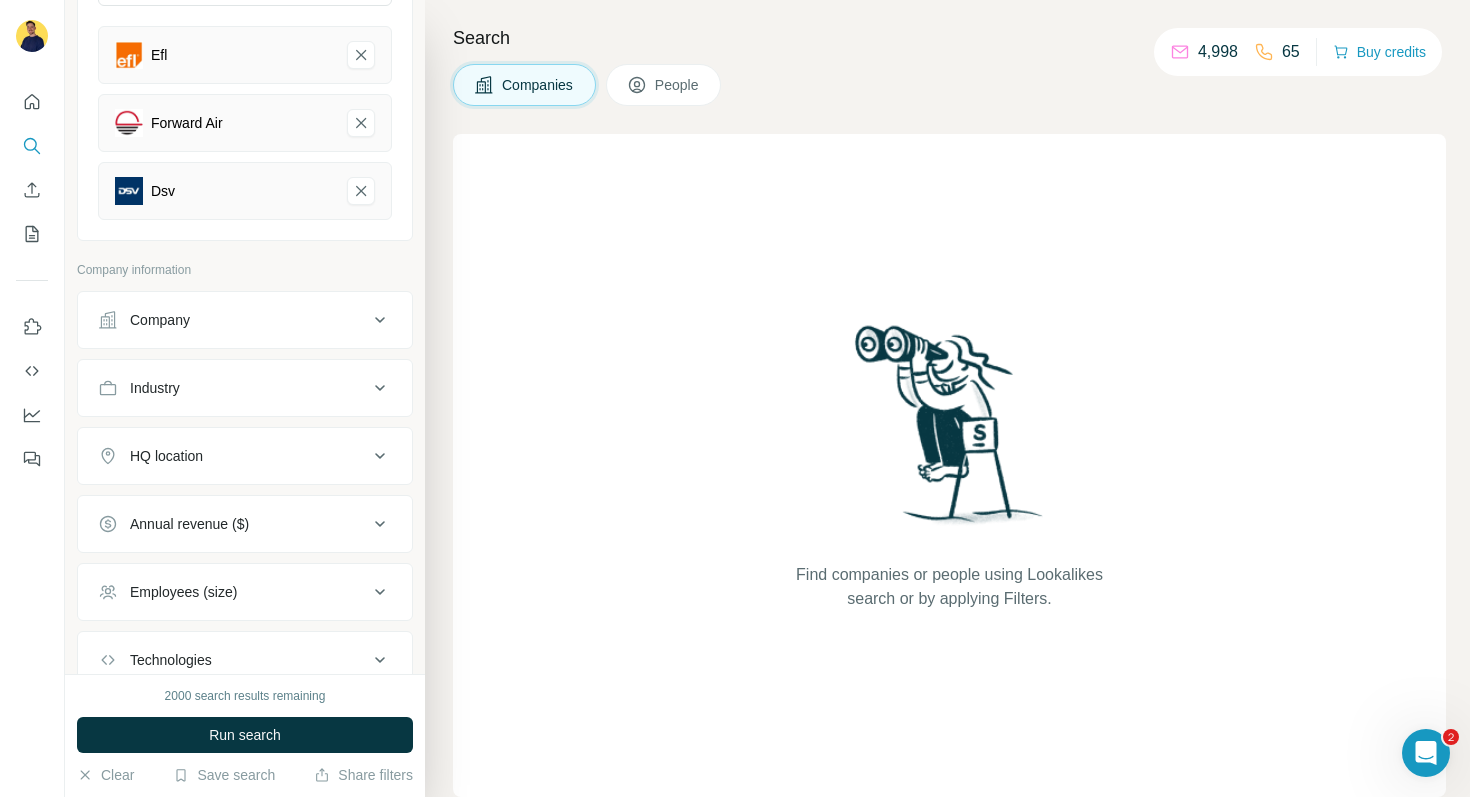 click on "Annual revenue ($)" at bounding box center [245, 524] 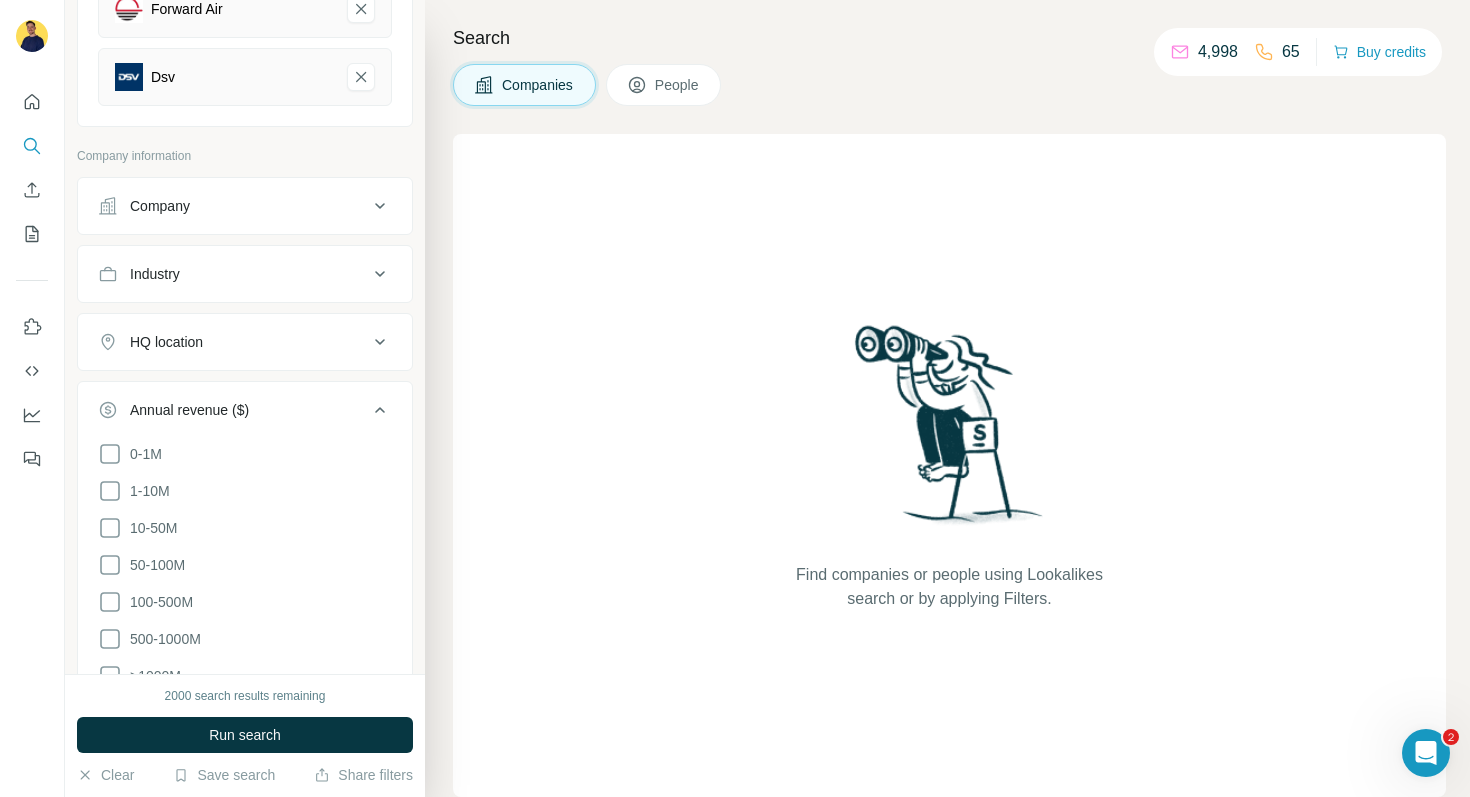 scroll, scrollTop: 376, scrollLeft: 0, axis: vertical 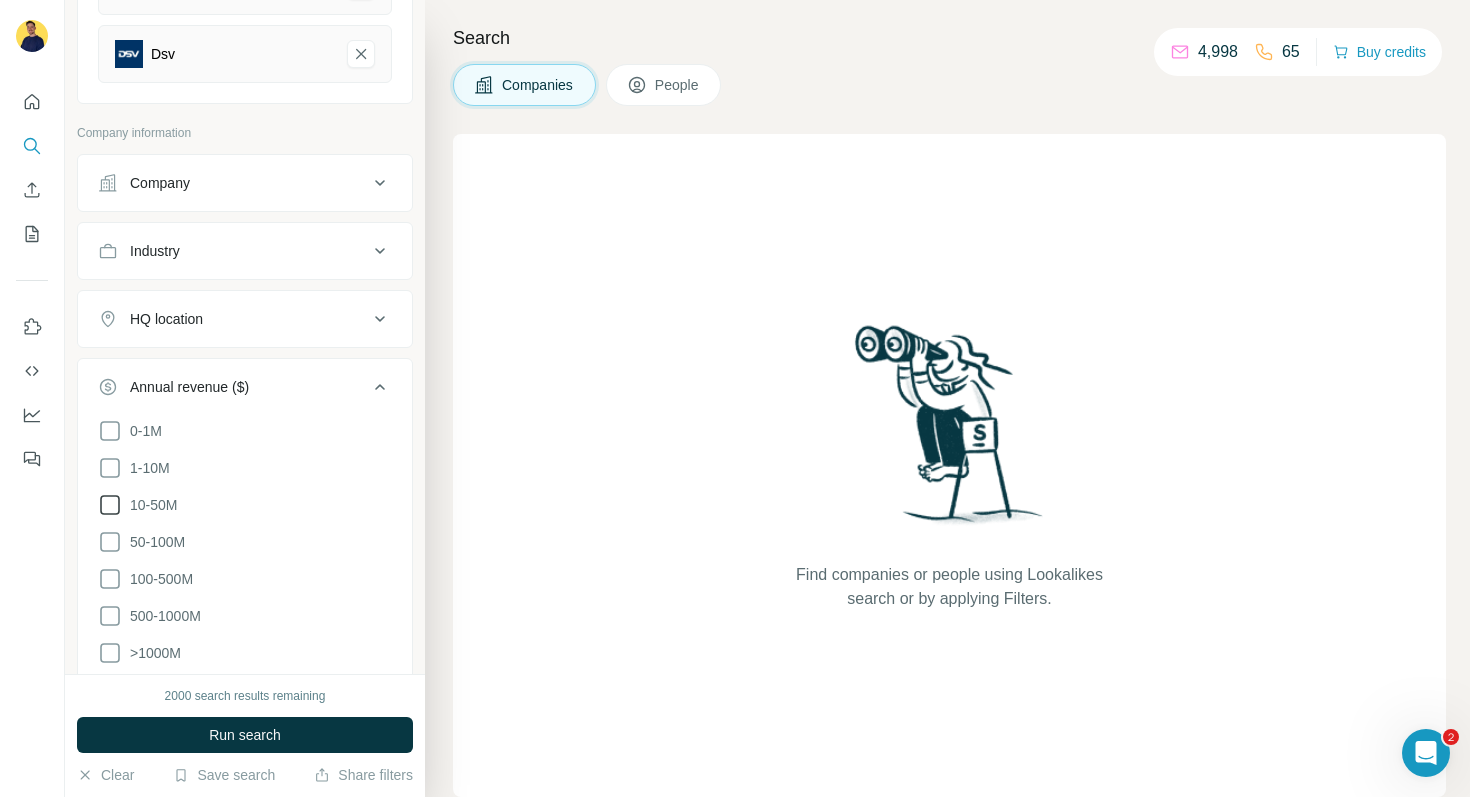 click 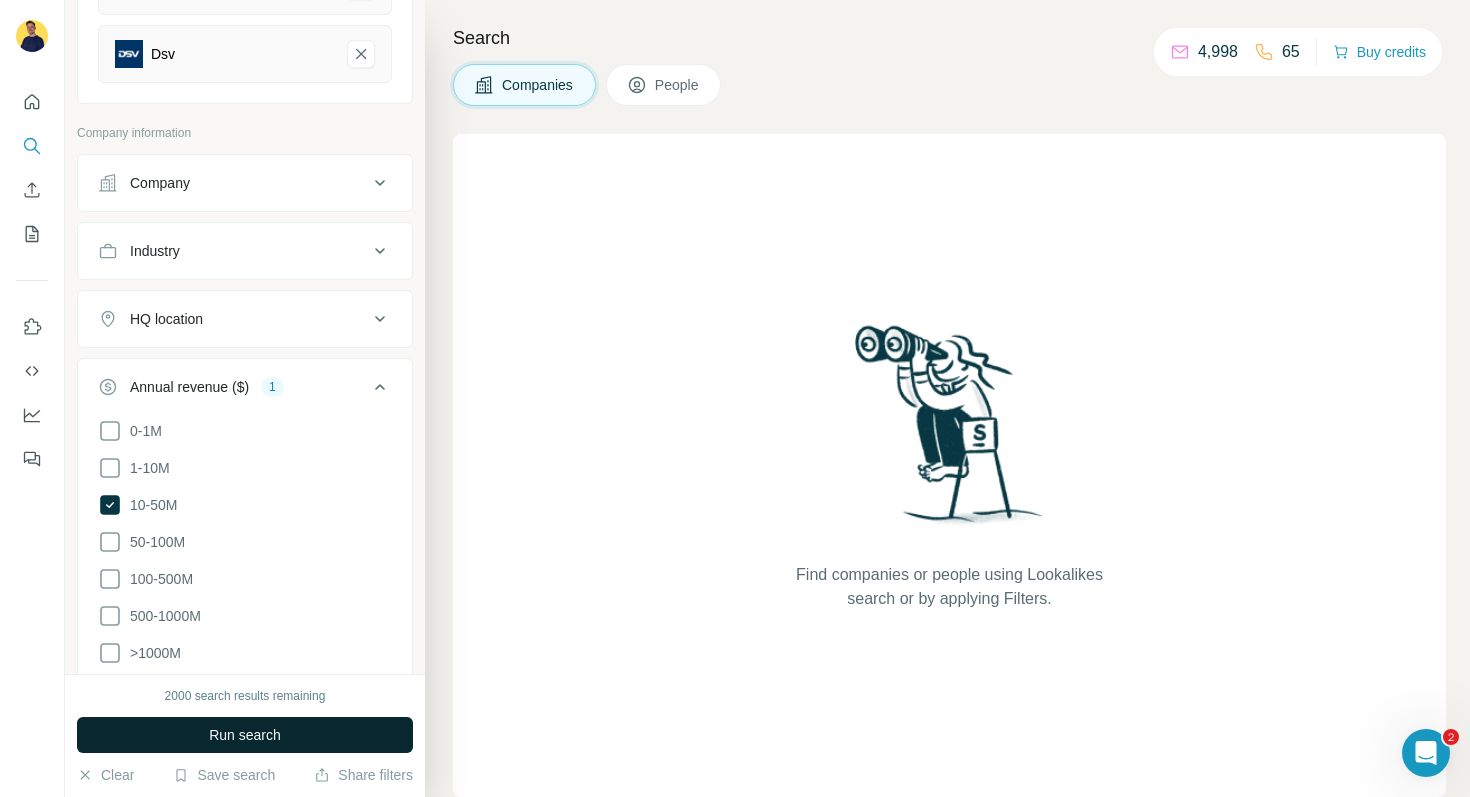 click on "Run search" at bounding box center [245, 735] 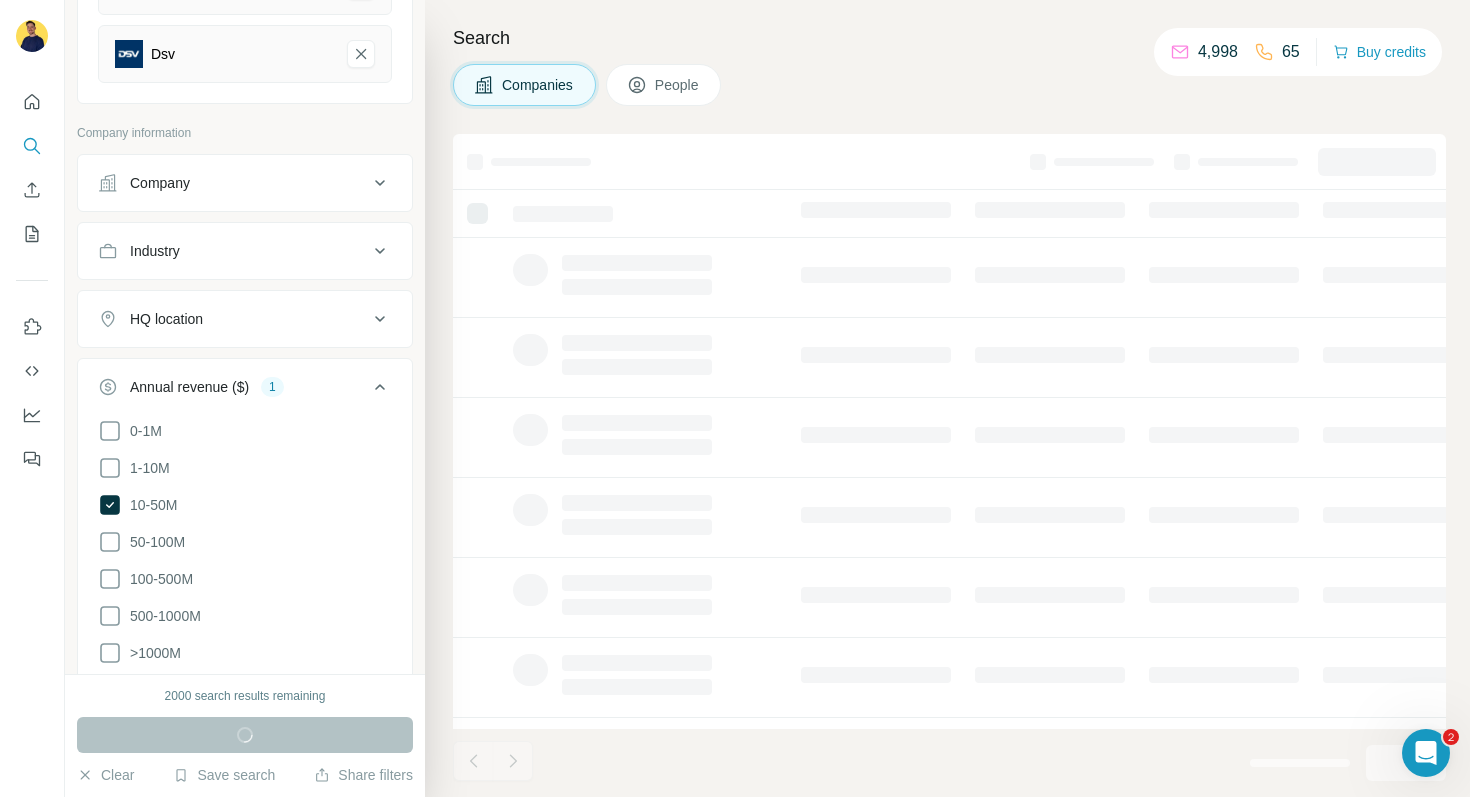 click 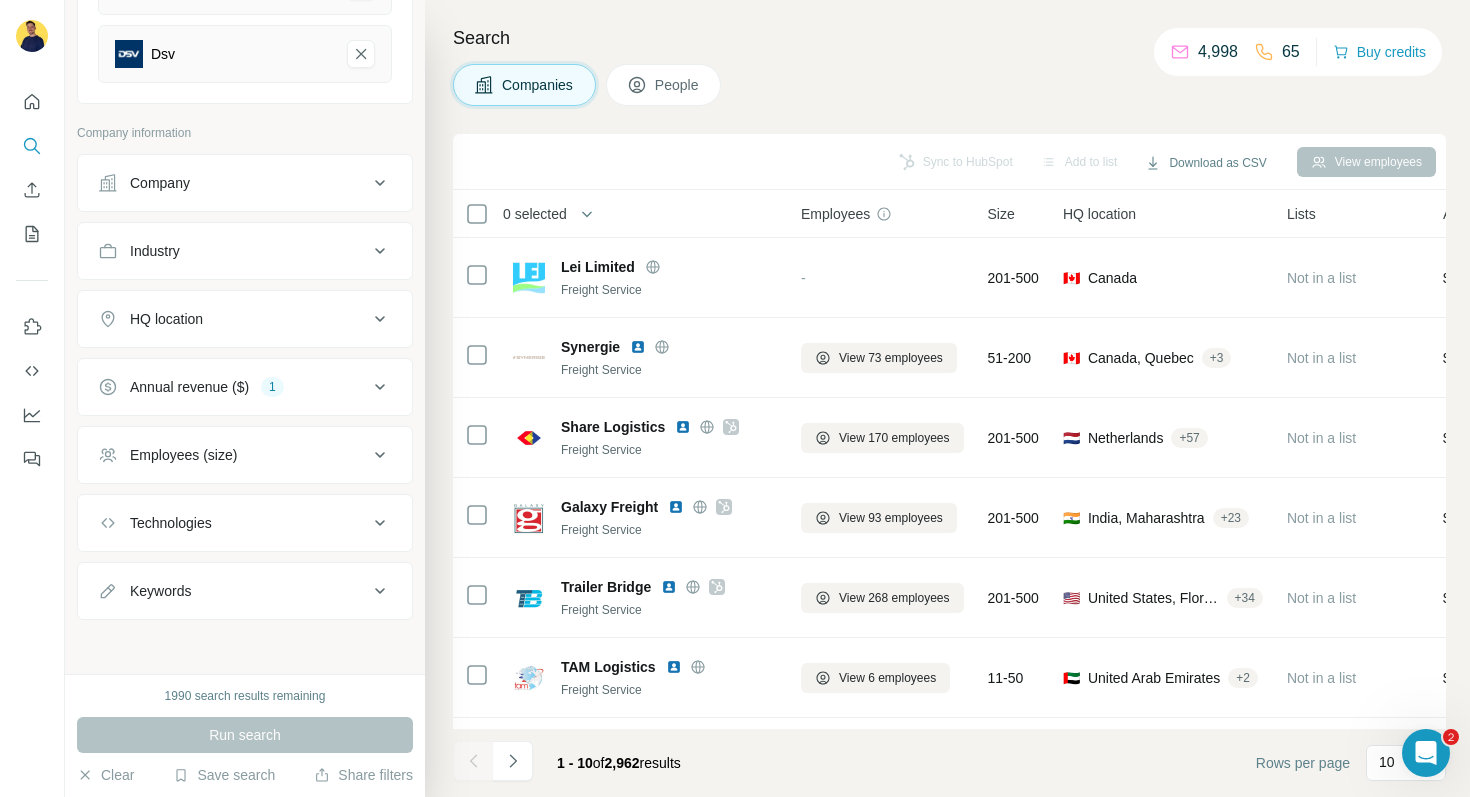 scroll, scrollTop: 337, scrollLeft: 0, axis: vertical 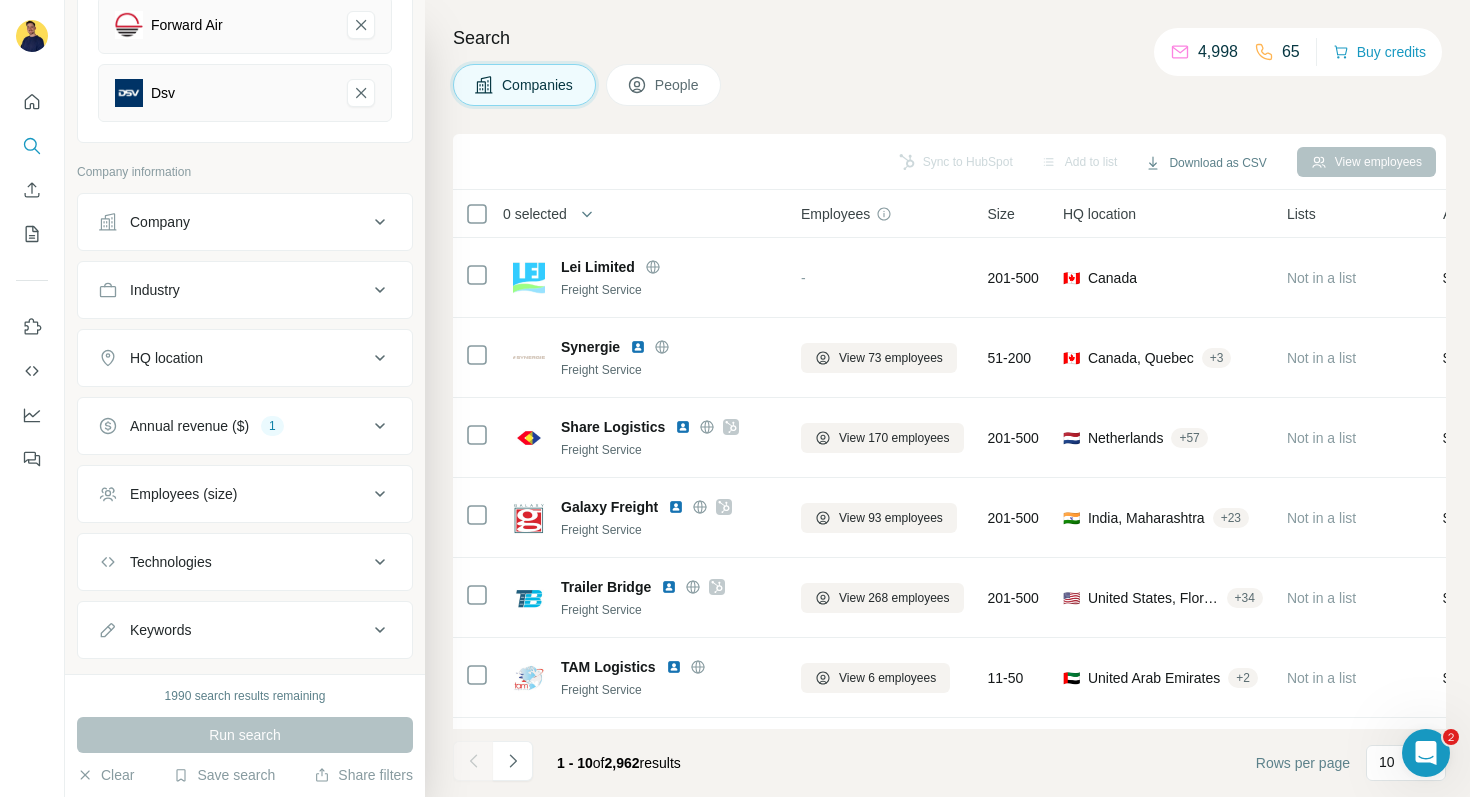 click 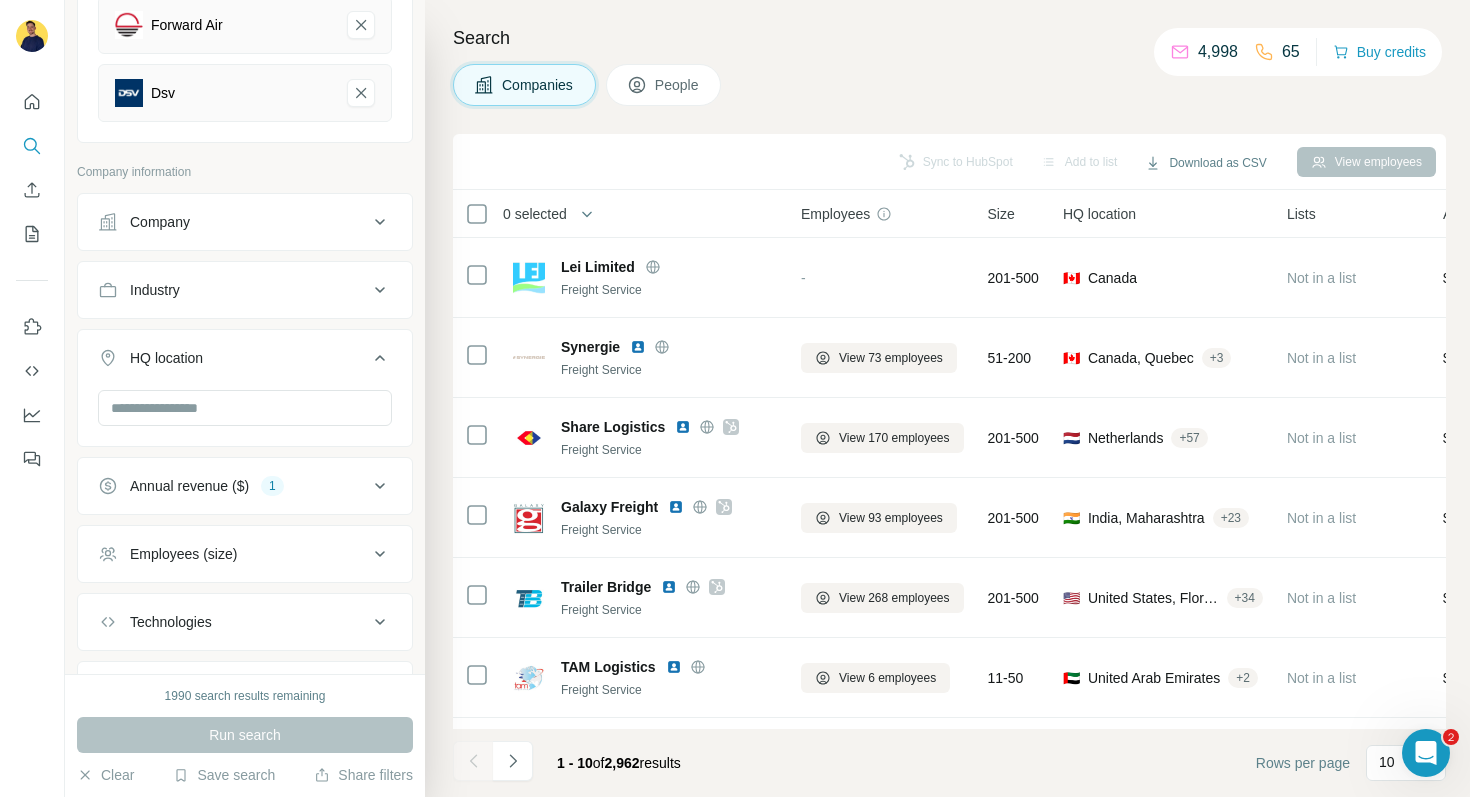 click at bounding box center [245, 416] 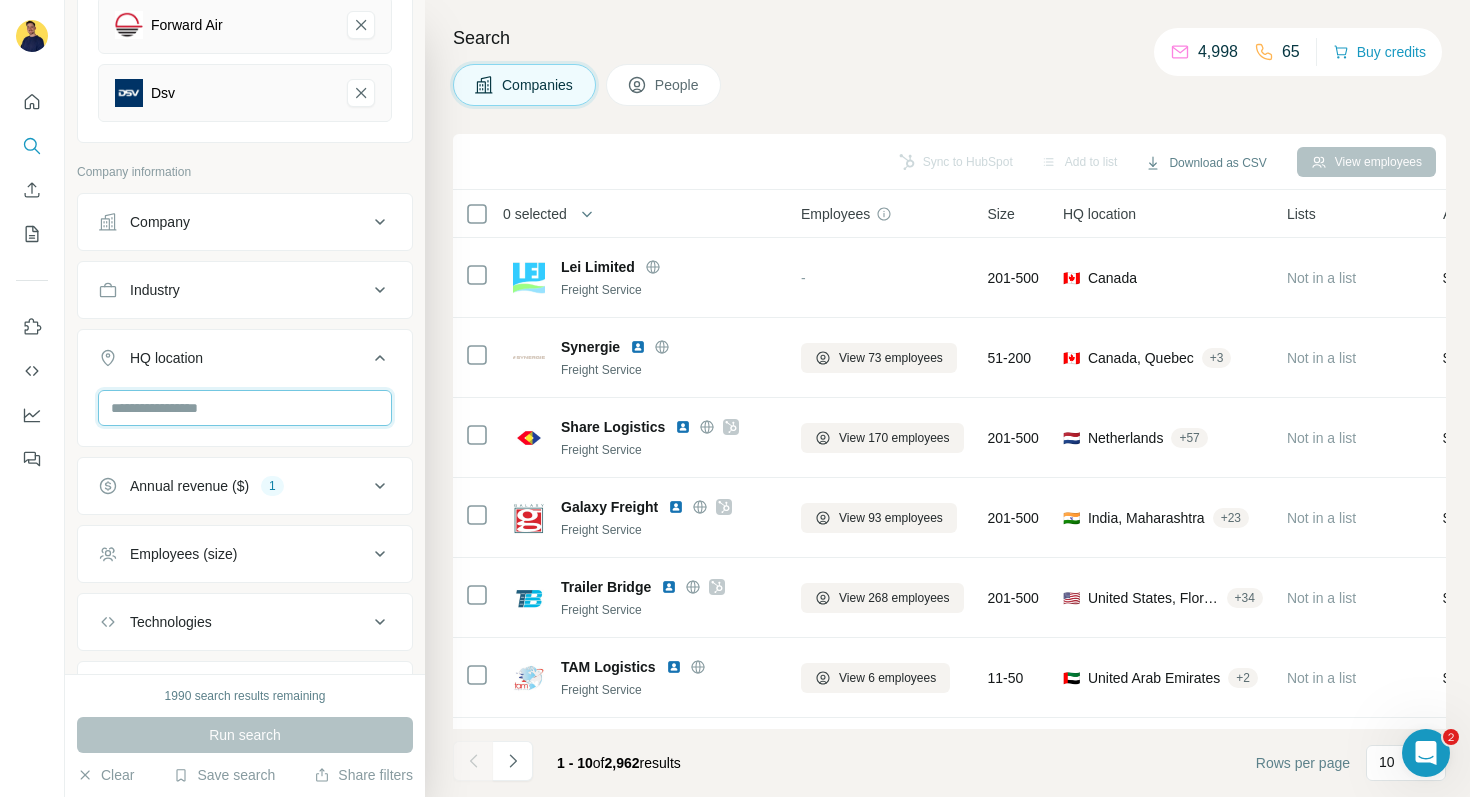click at bounding box center [245, 408] 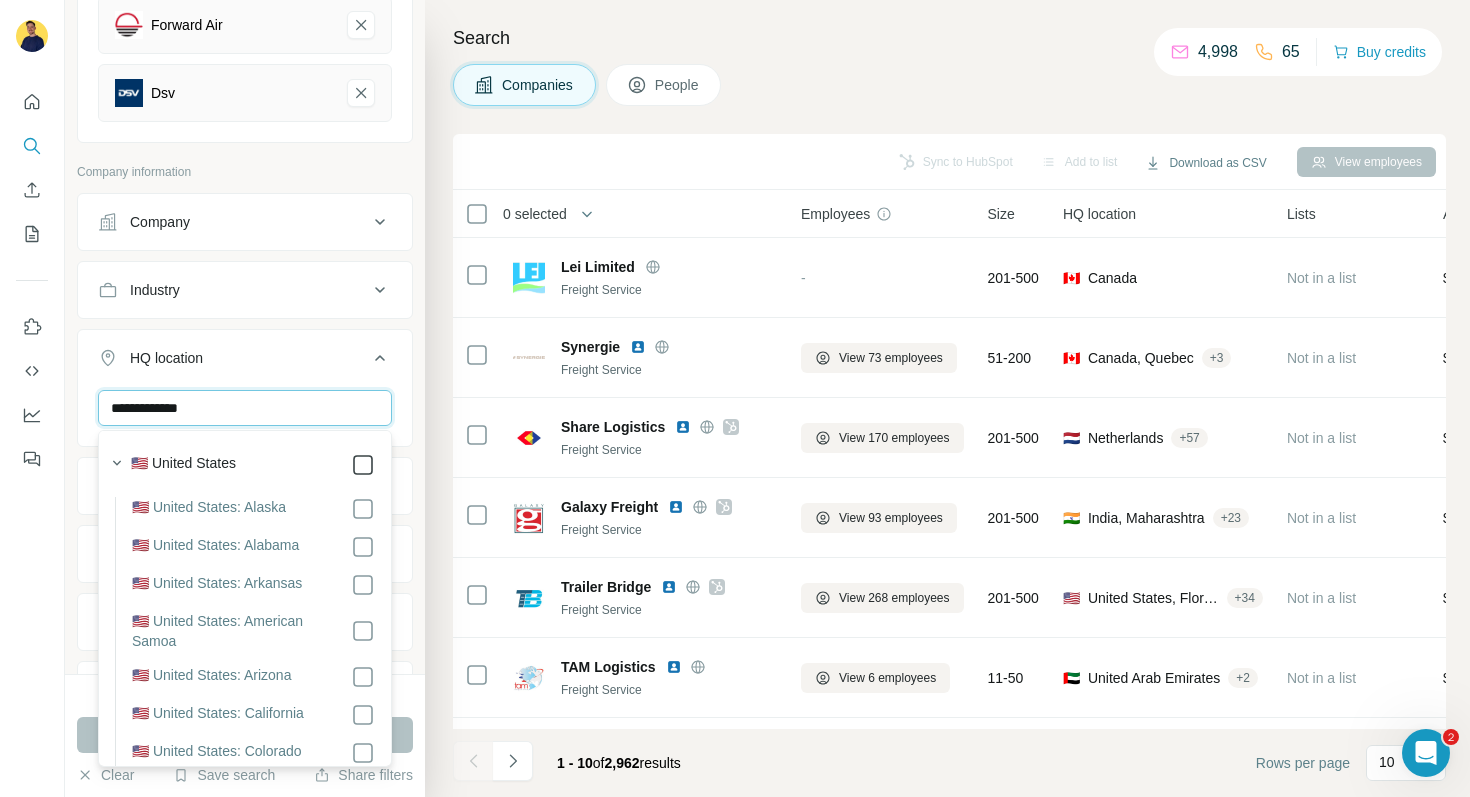 type on "**********" 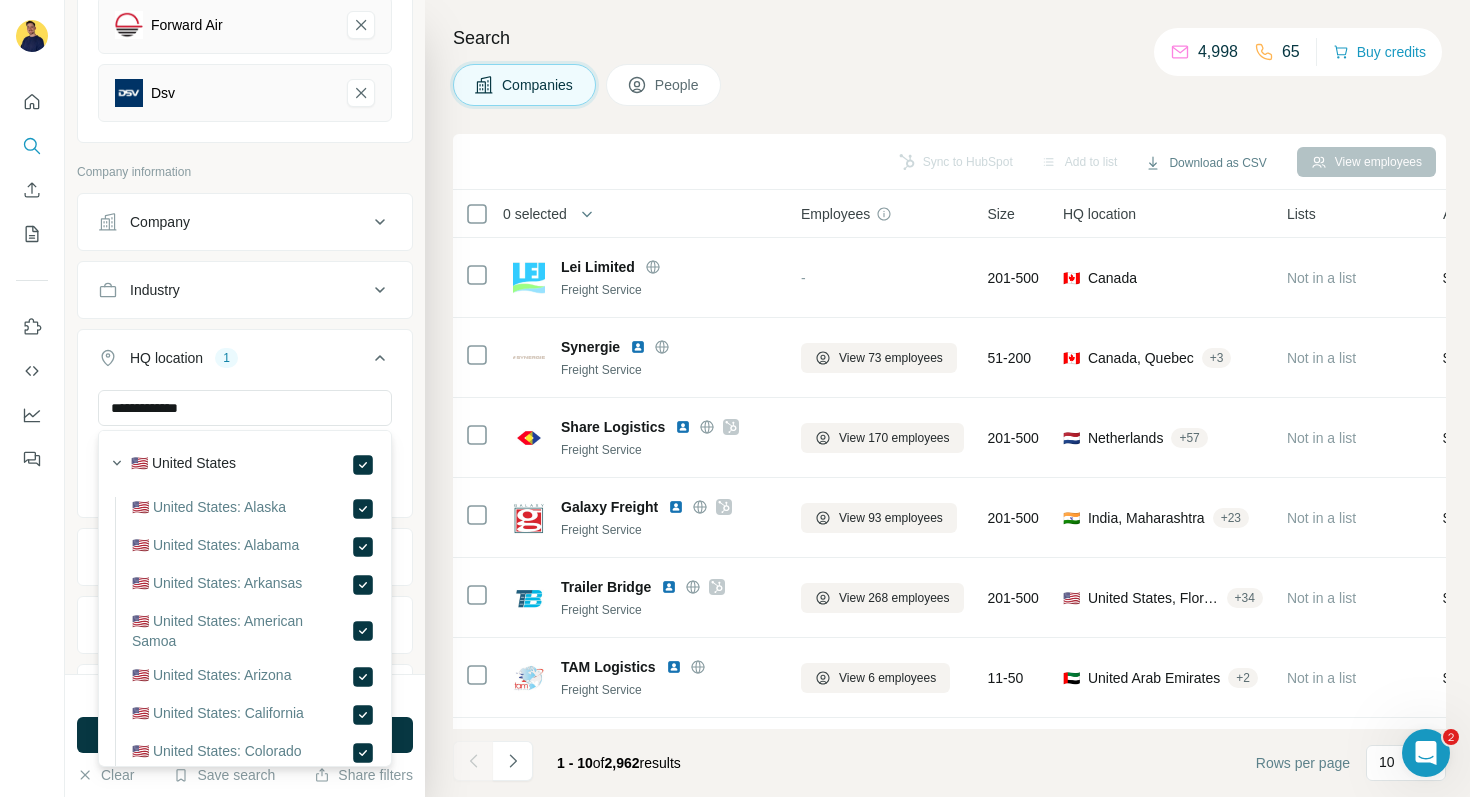 click 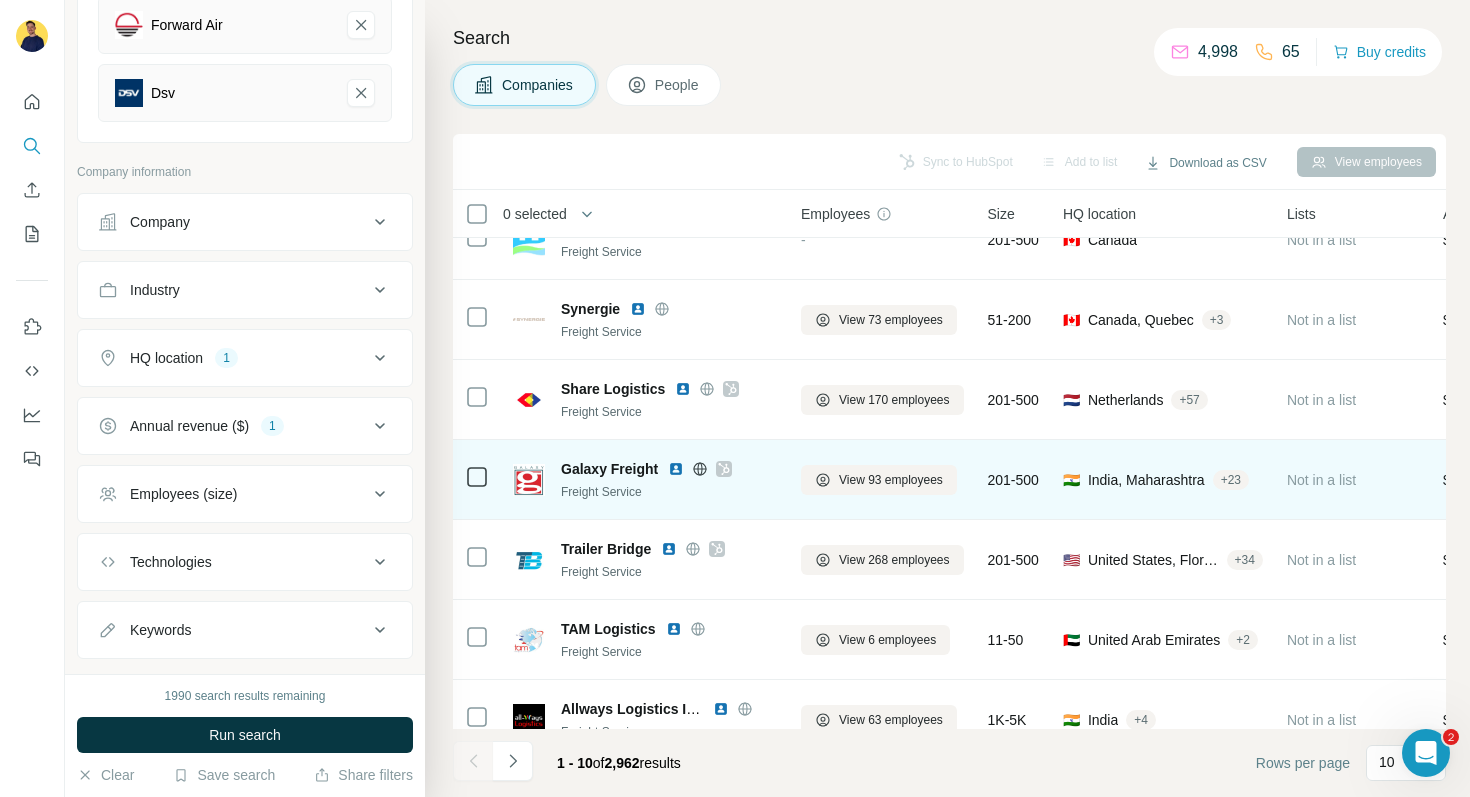 scroll, scrollTop: 0, scrollLeft: 0, axis: both 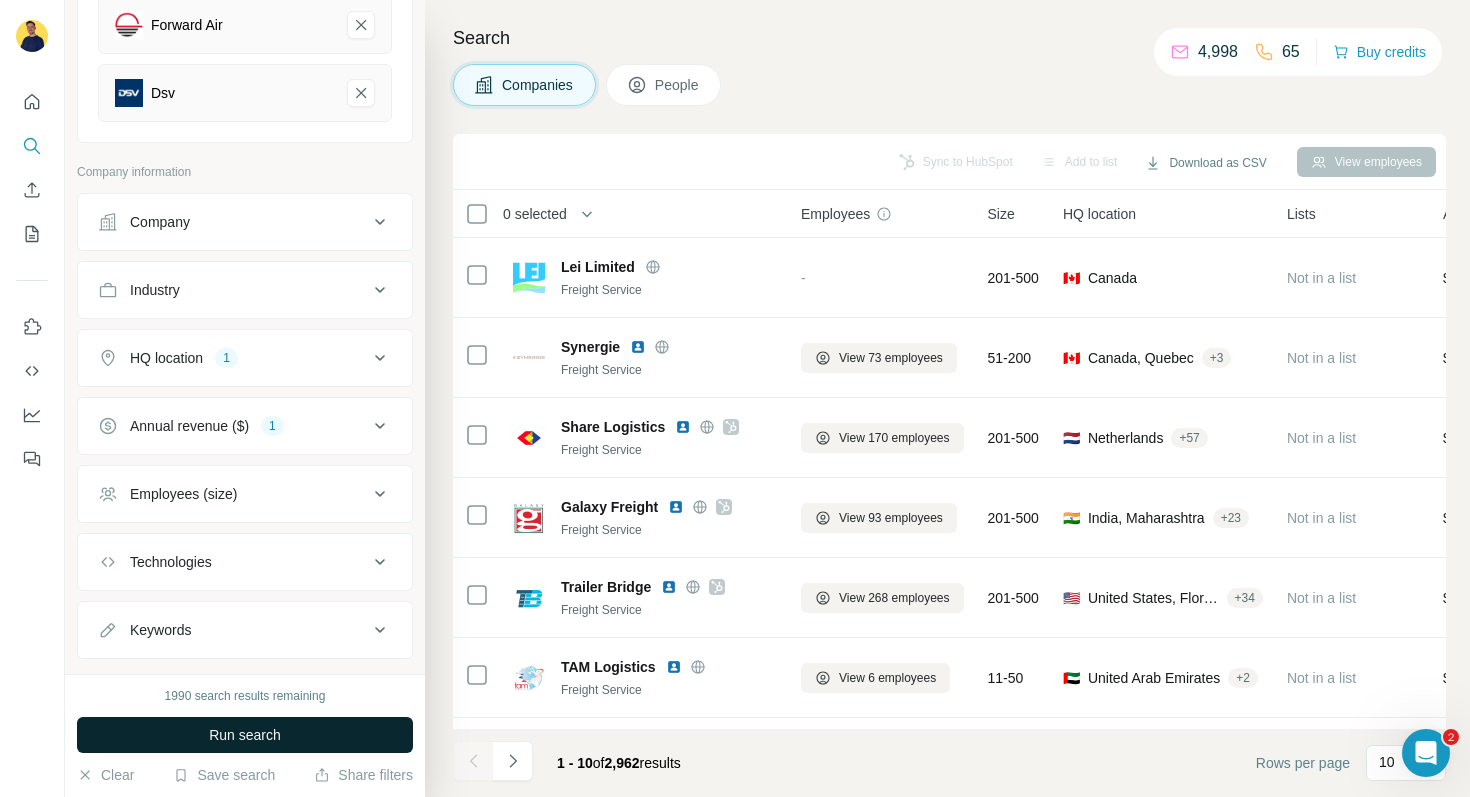 click on "Run search" at bounding box center (245, 735) 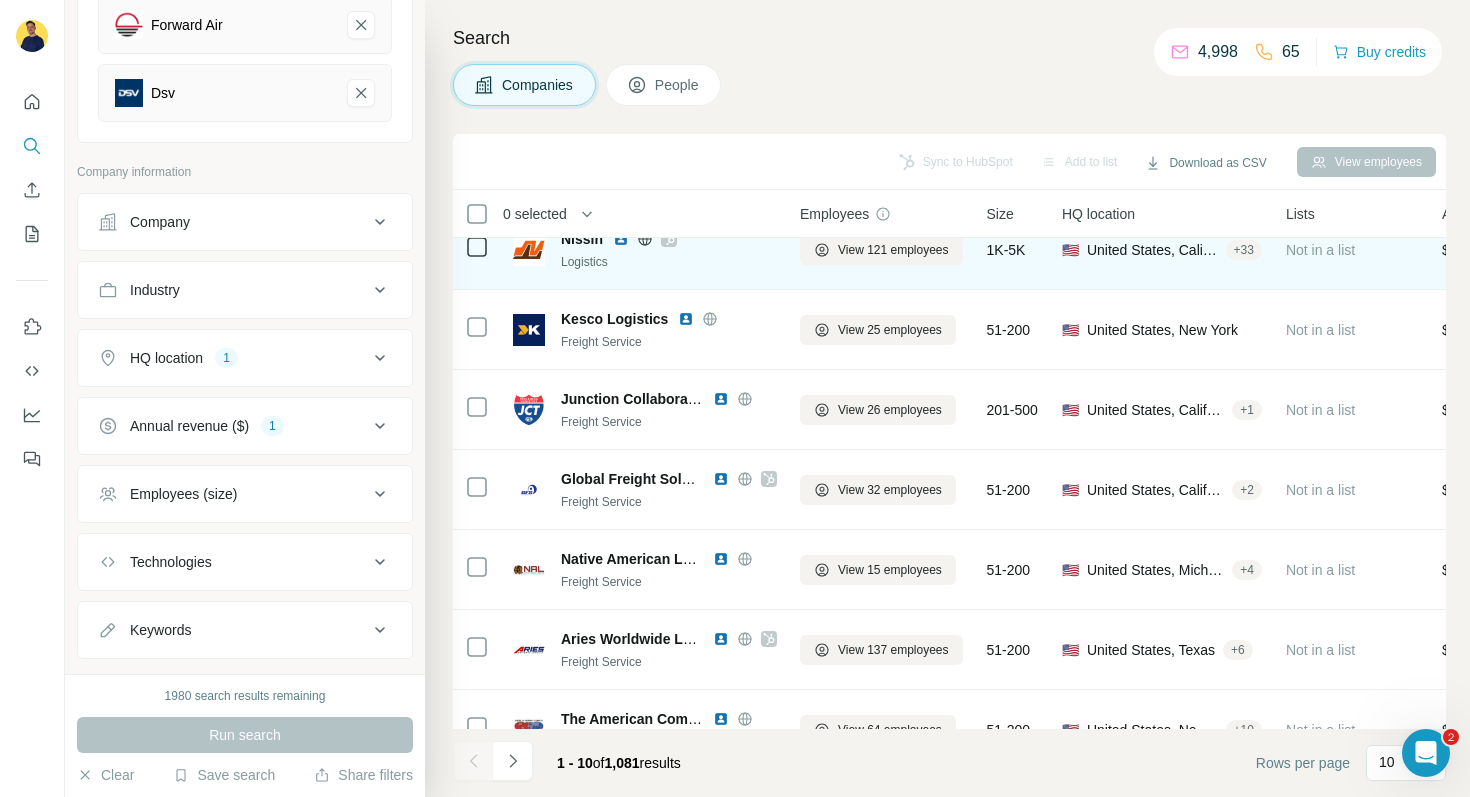 scroll, scrollTop: 309, scrollLeft: 1, axis: both 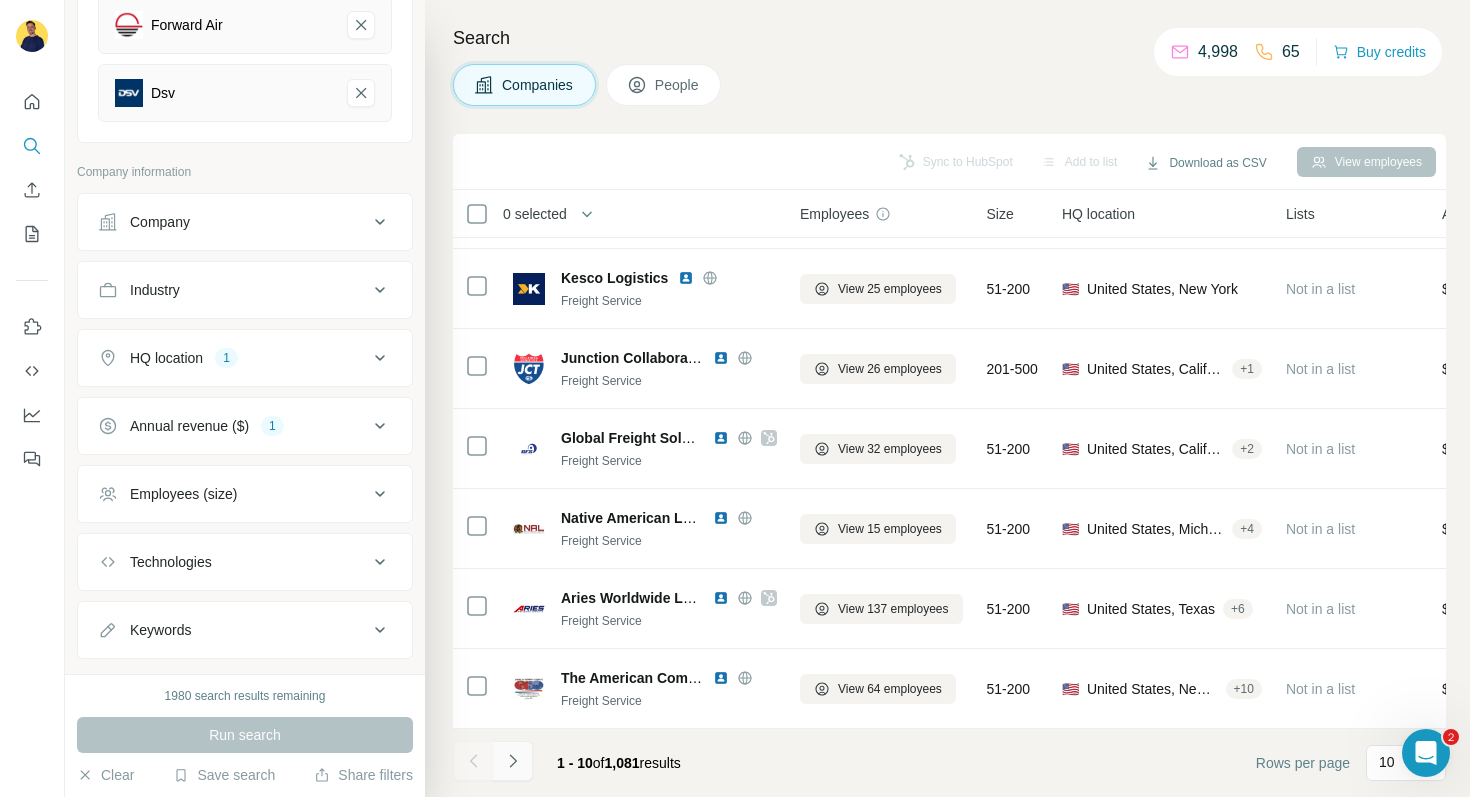 click at bounding box center [513, 761] 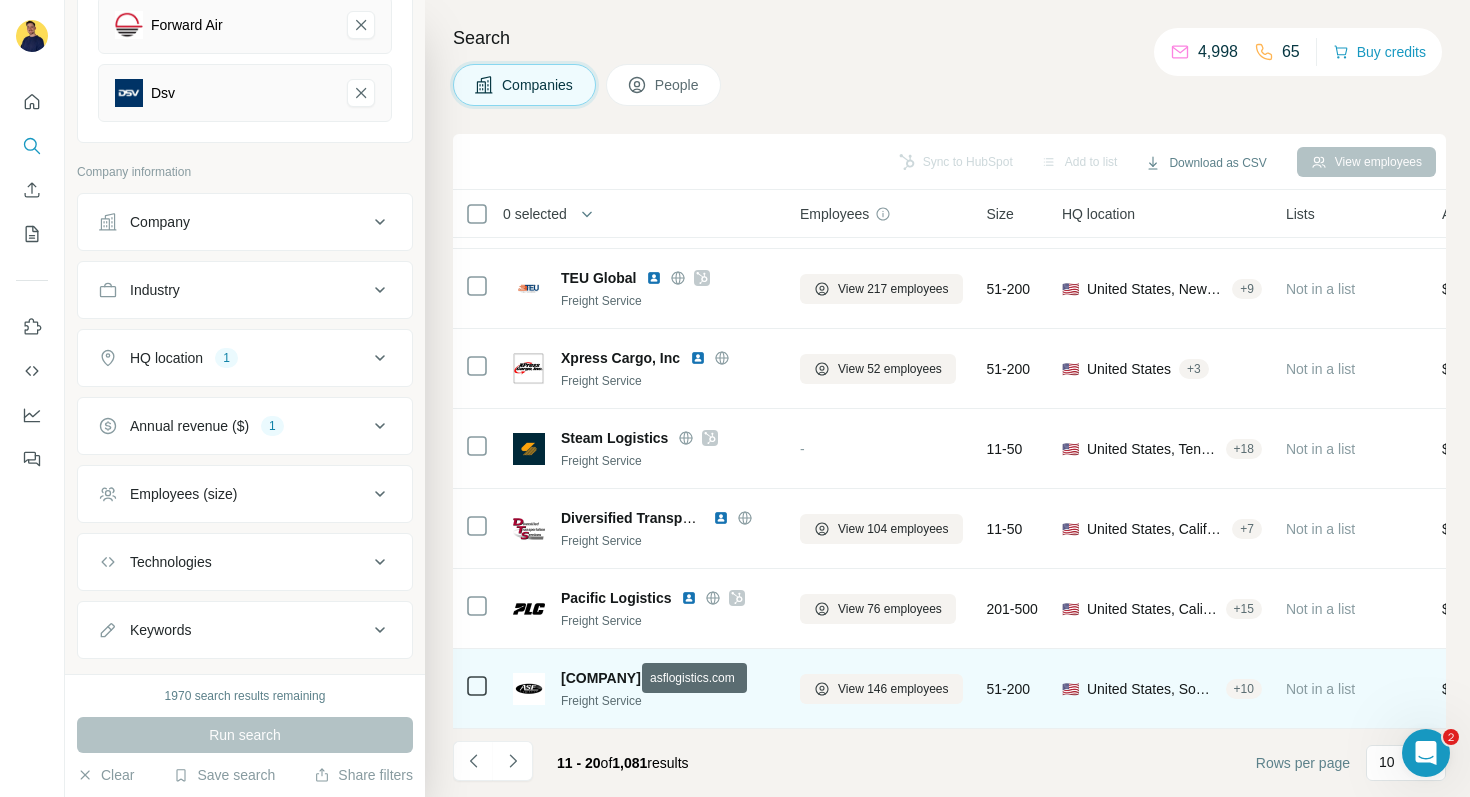 click 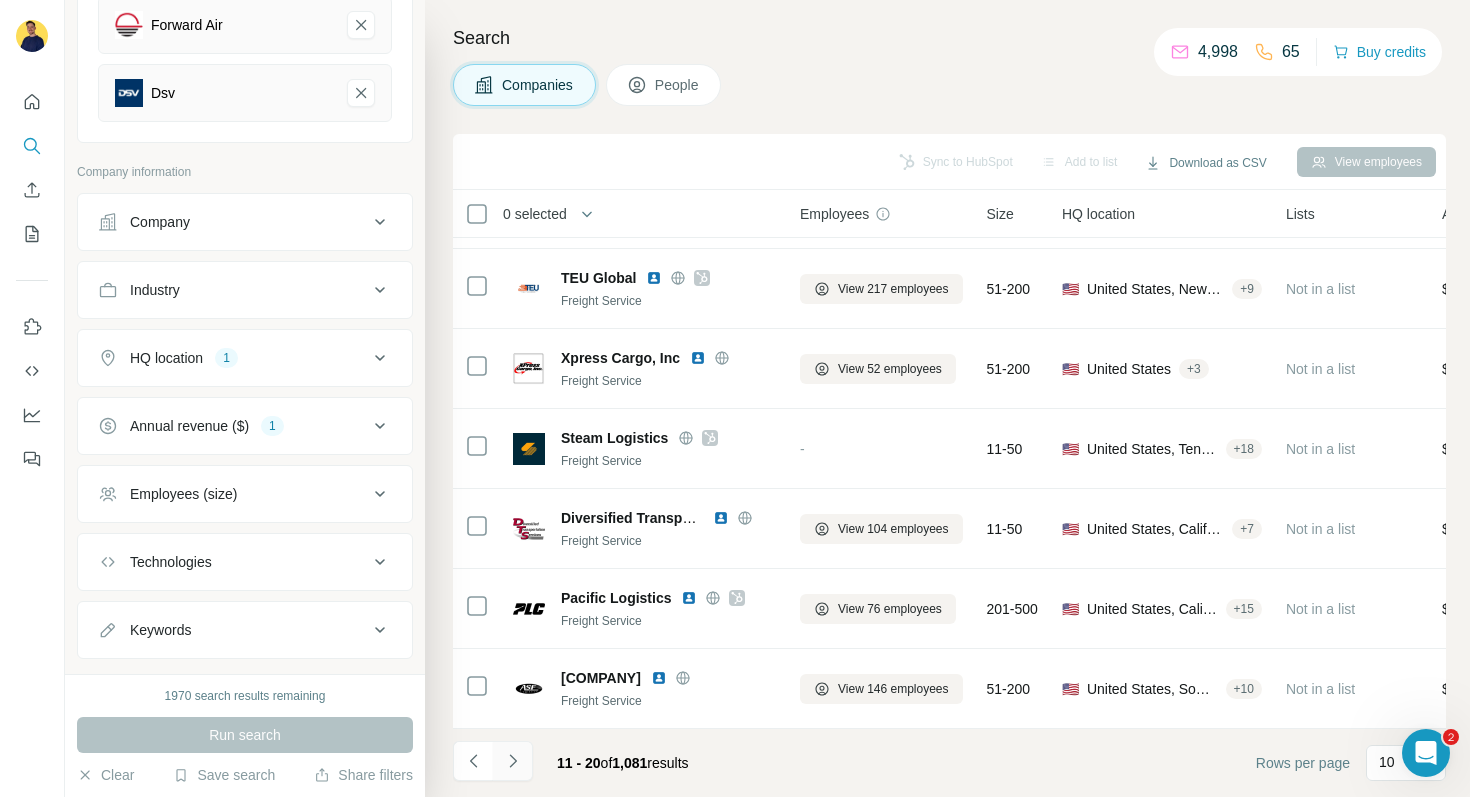 click 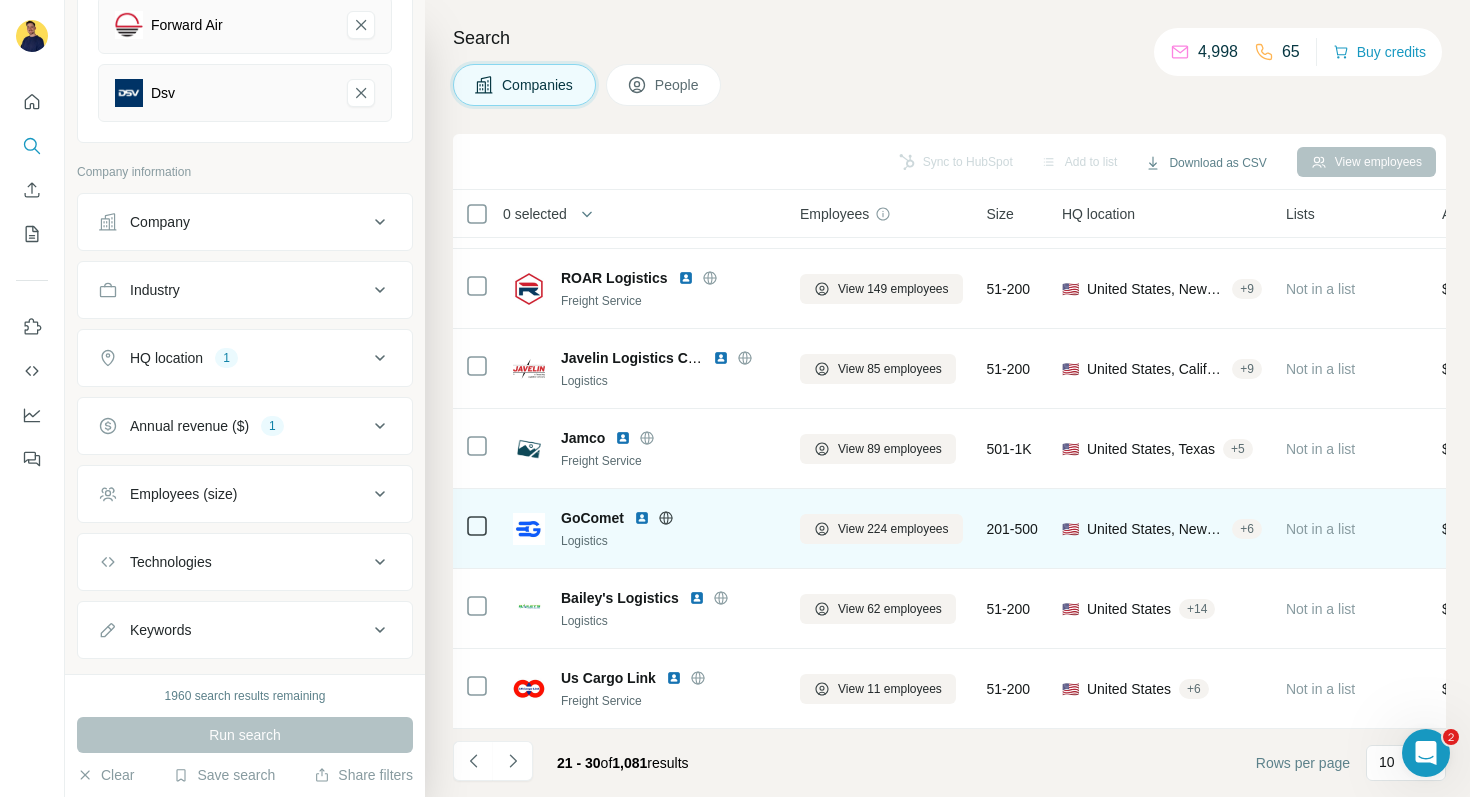 scroll, scrollTop: 0, scrollLeft: 1, axis: horizontal 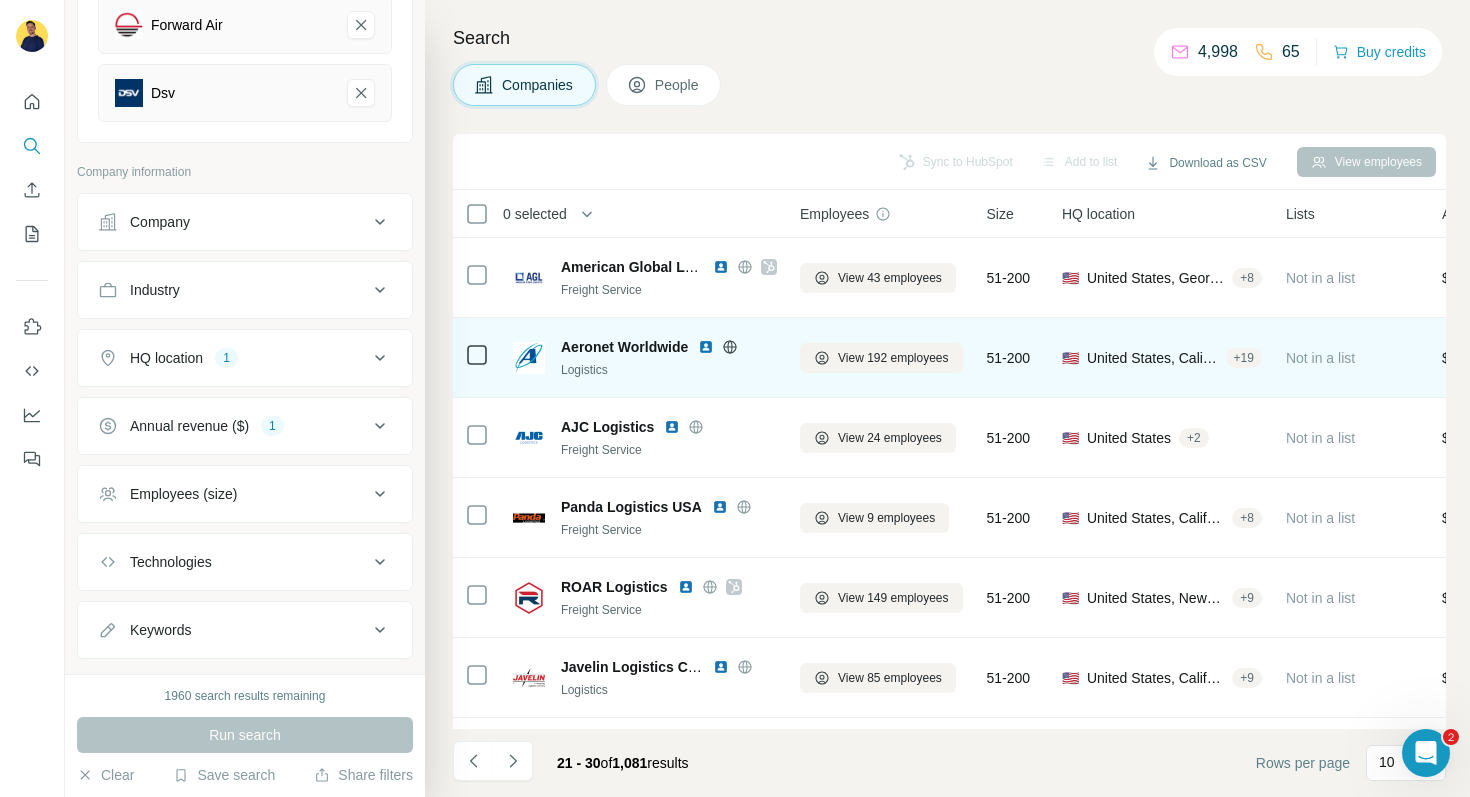 click 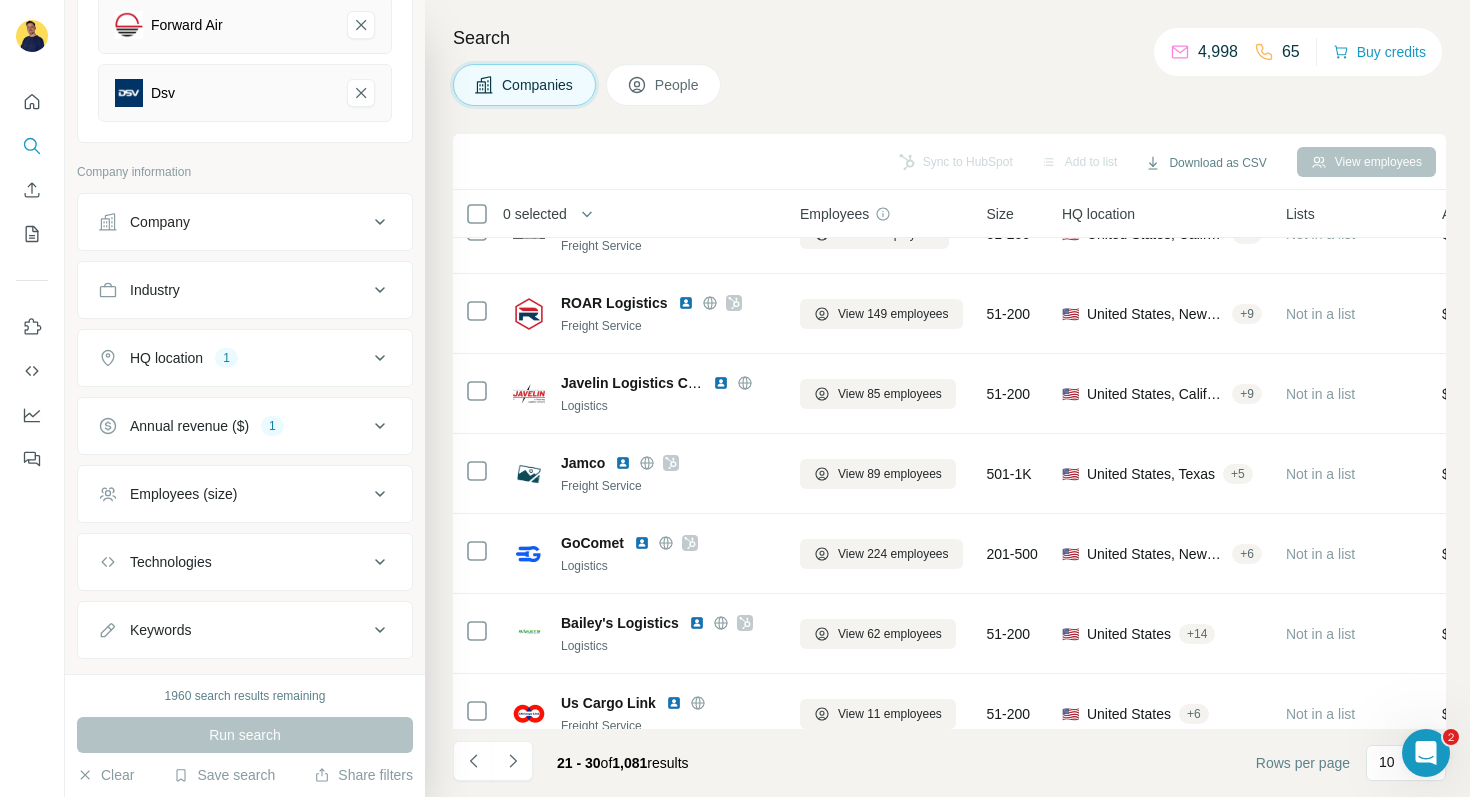 scroll, scrollTop: 309, scrollLeft: 1, axis: both 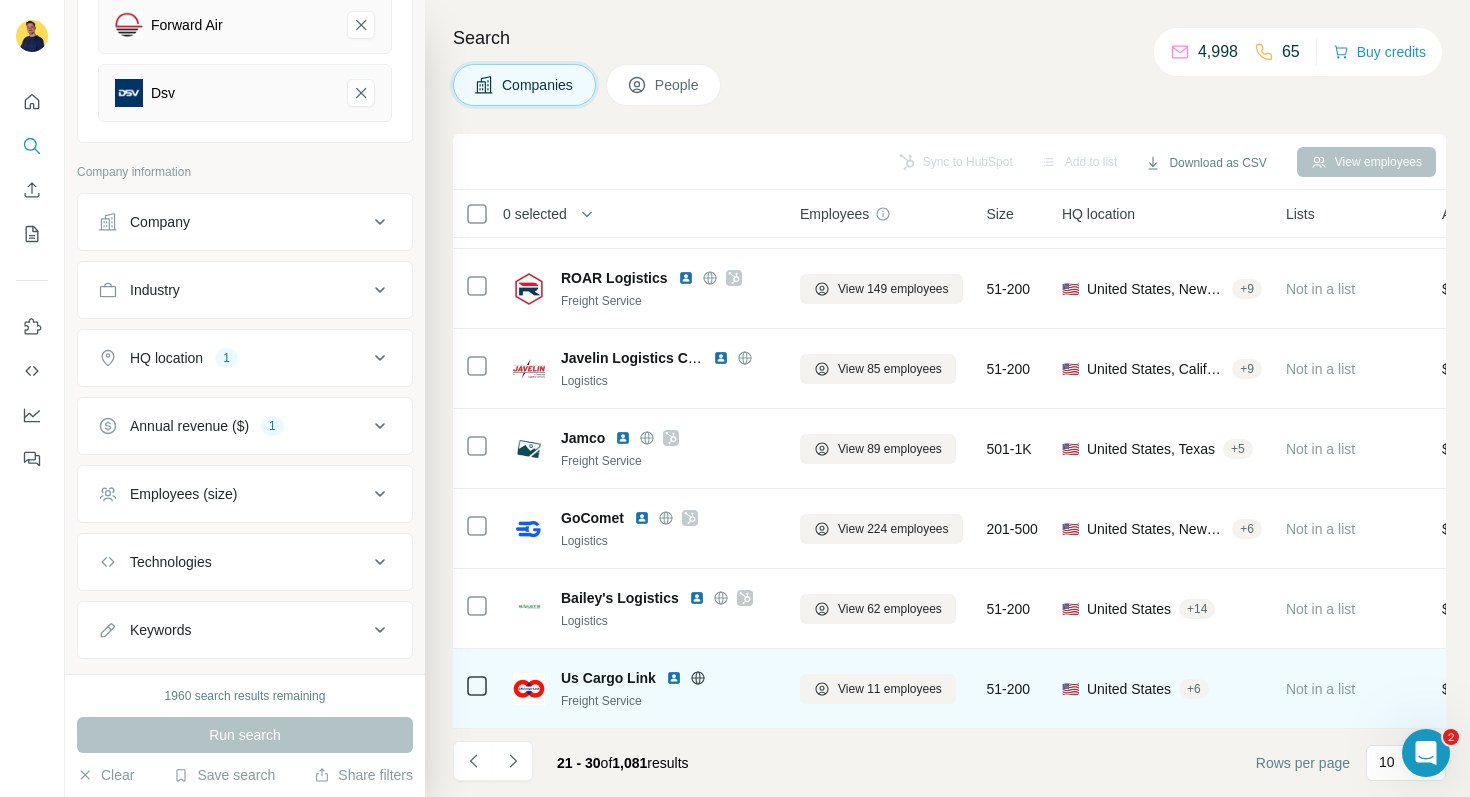 click 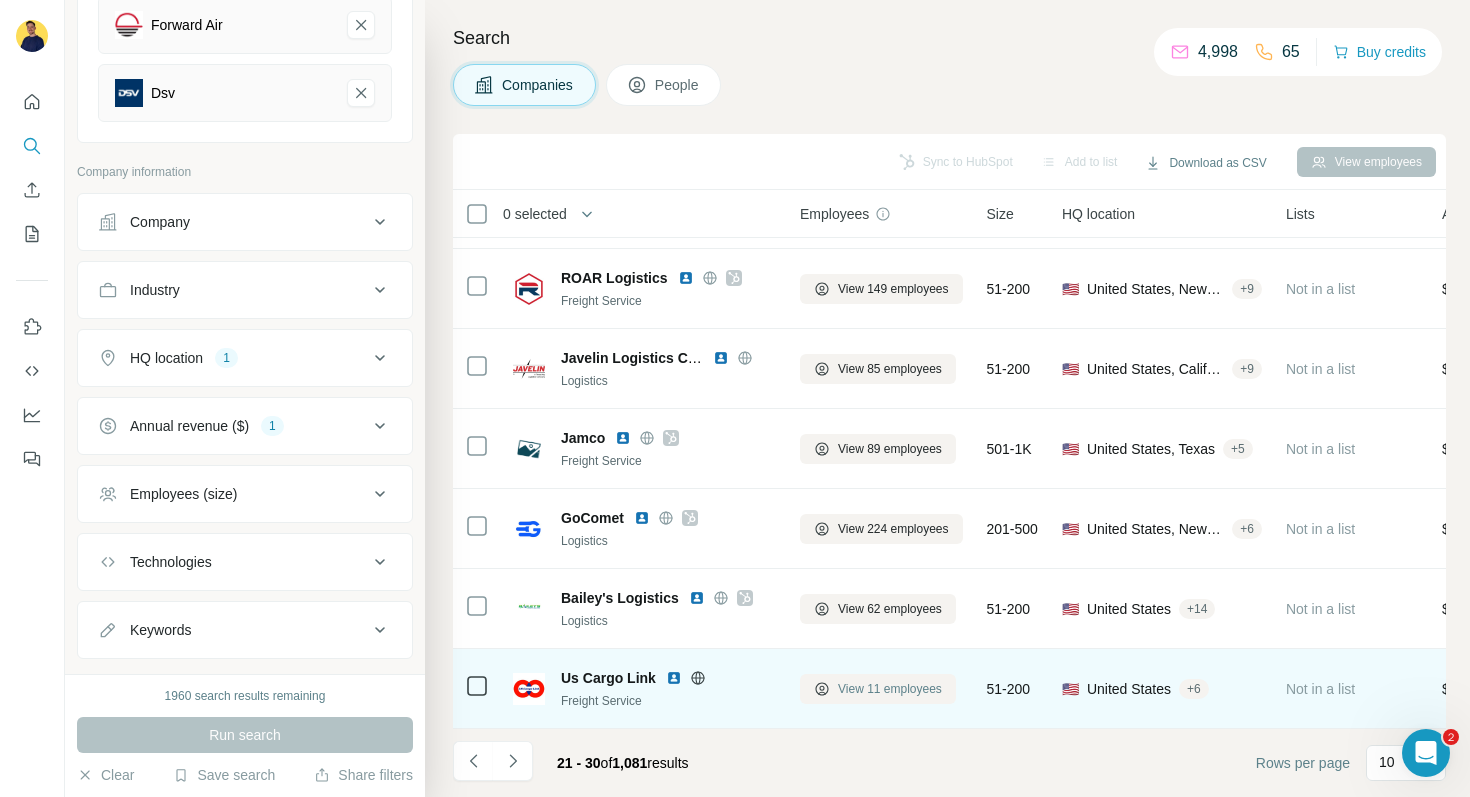 click on "View 11 employees" at bounding box center (890, 689) 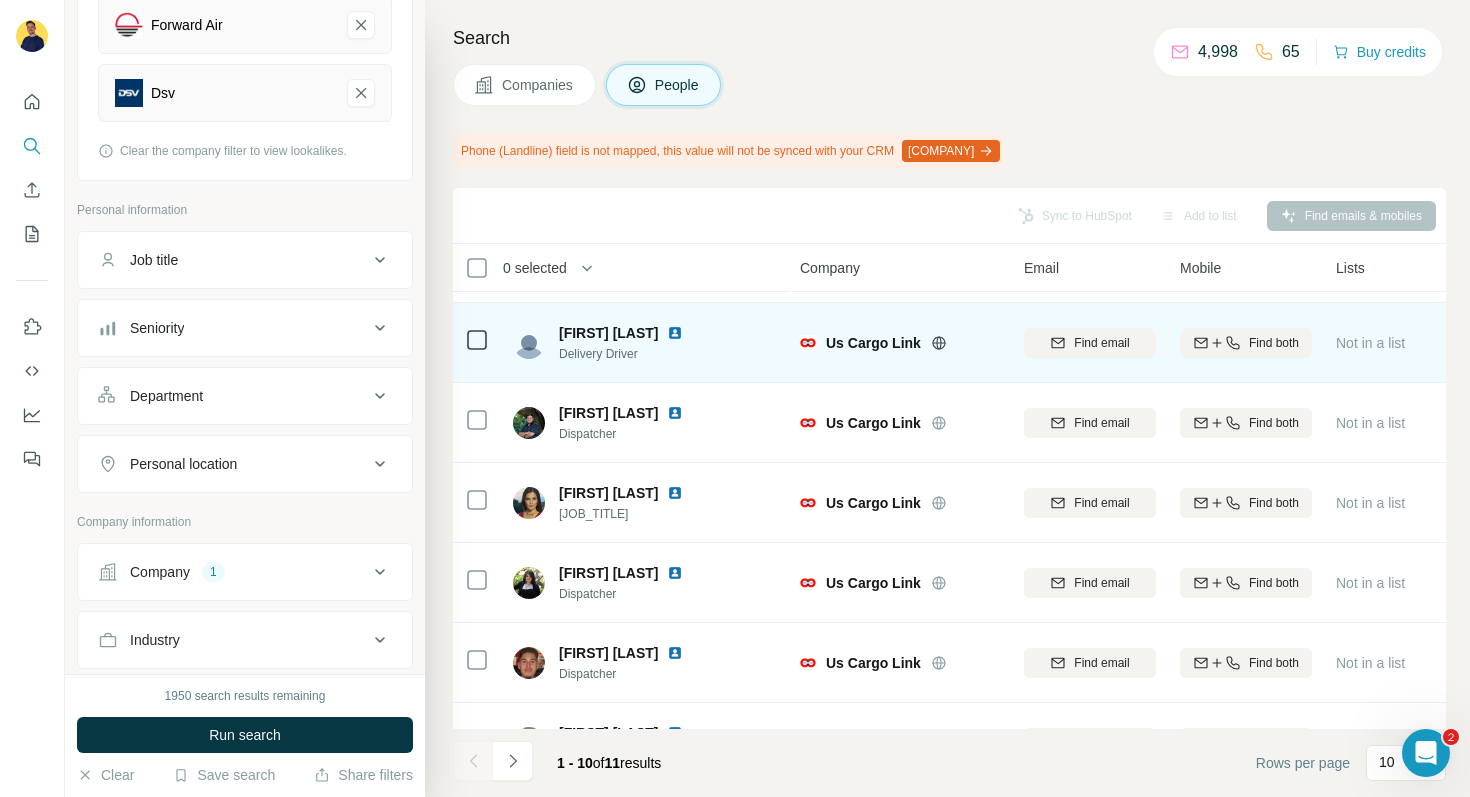 scroll, scrollTop: 363, scrollLeft: 1, axis: both 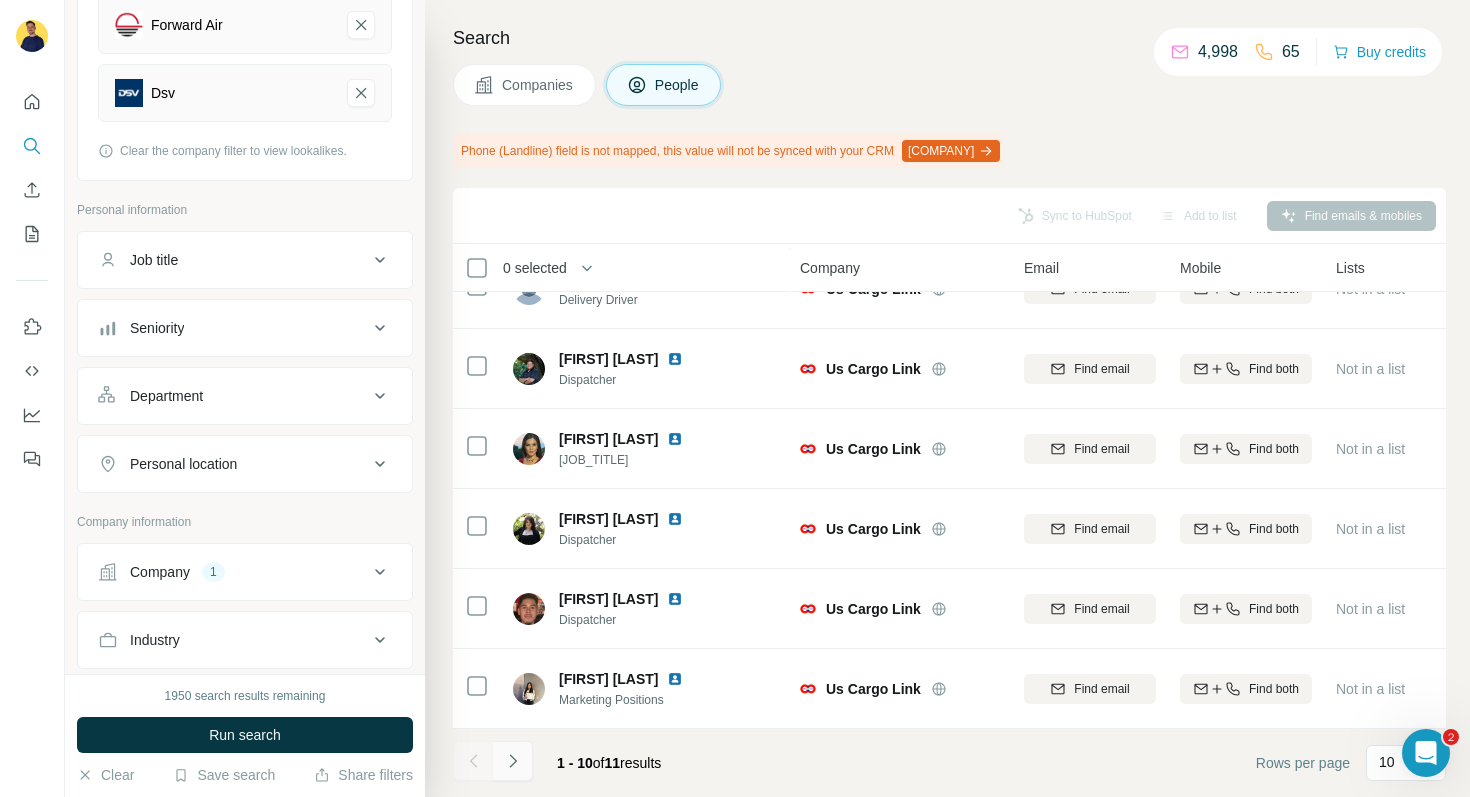 click 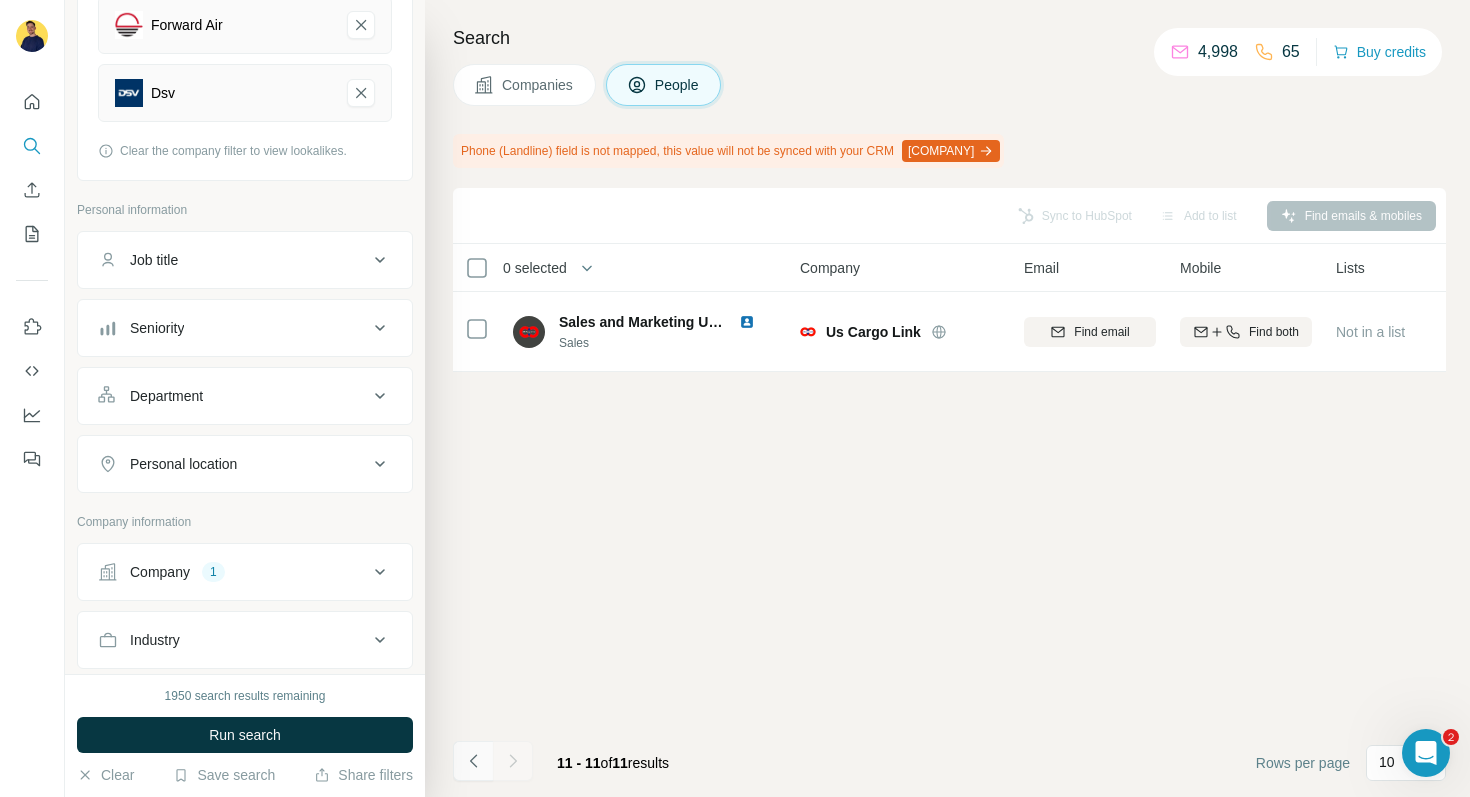 scroll, scrollTop: 0, scrollLeft: 1, axis: horizontal 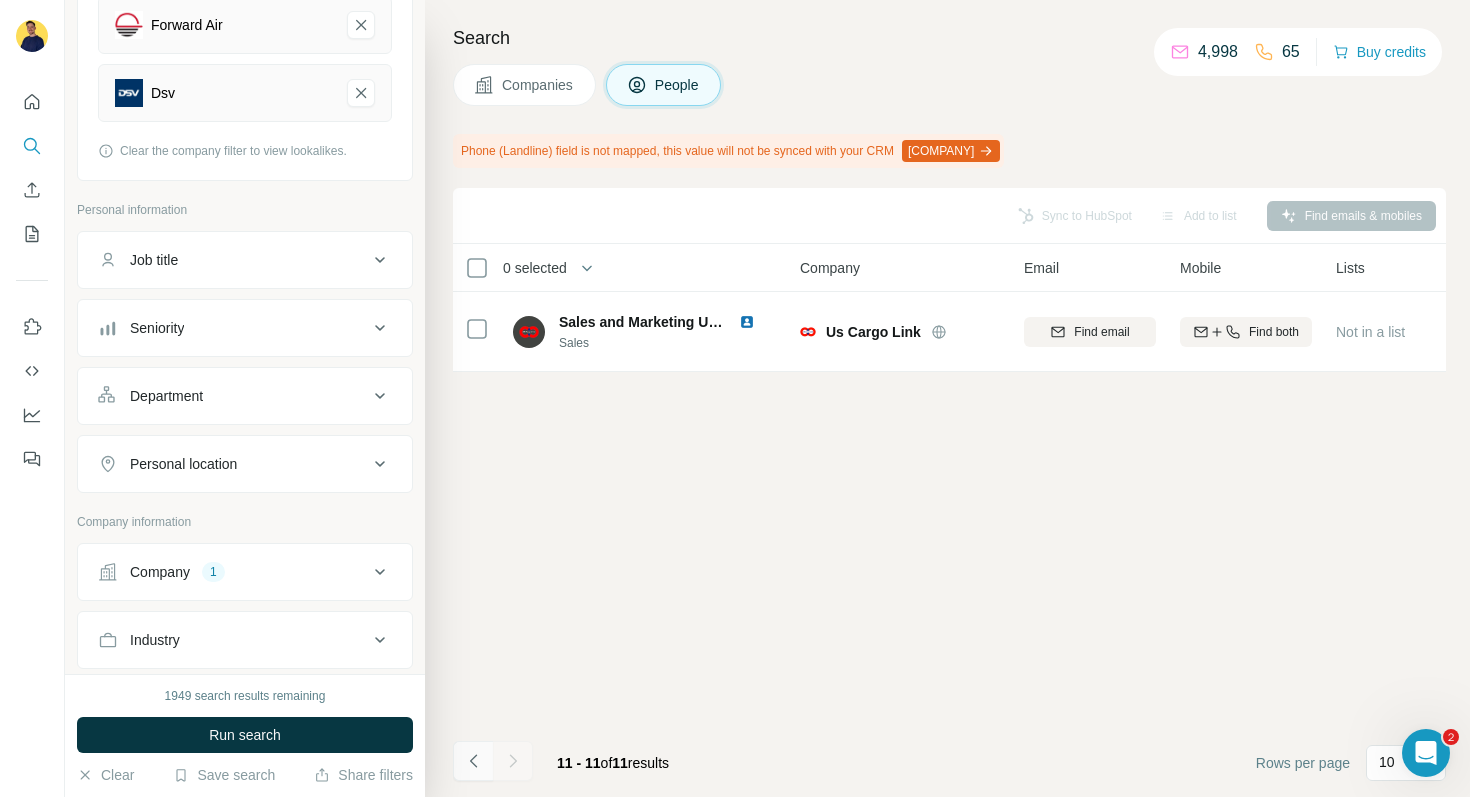 click 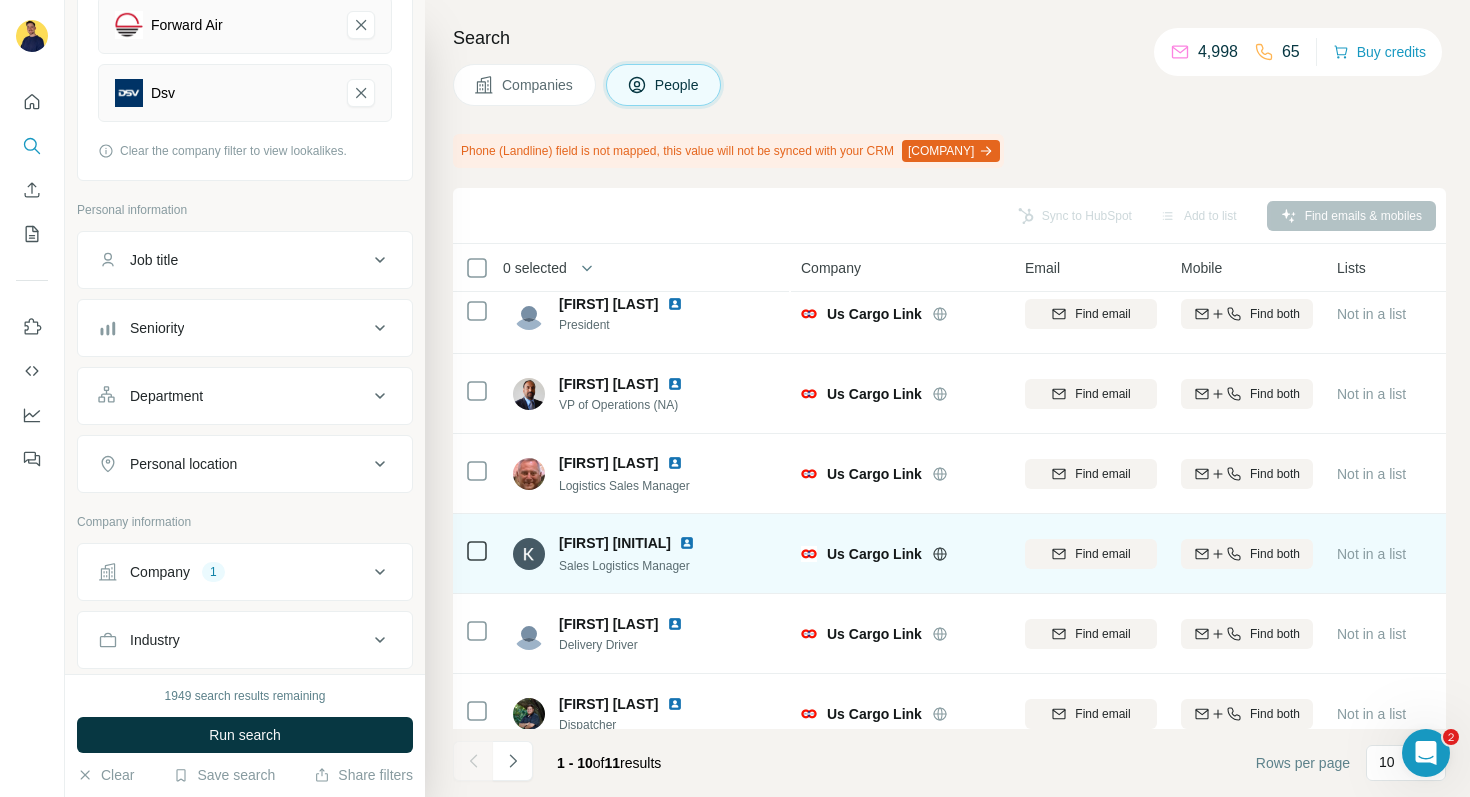 scroll, scrollTop: 0, scrollLeft: 0, axis: both 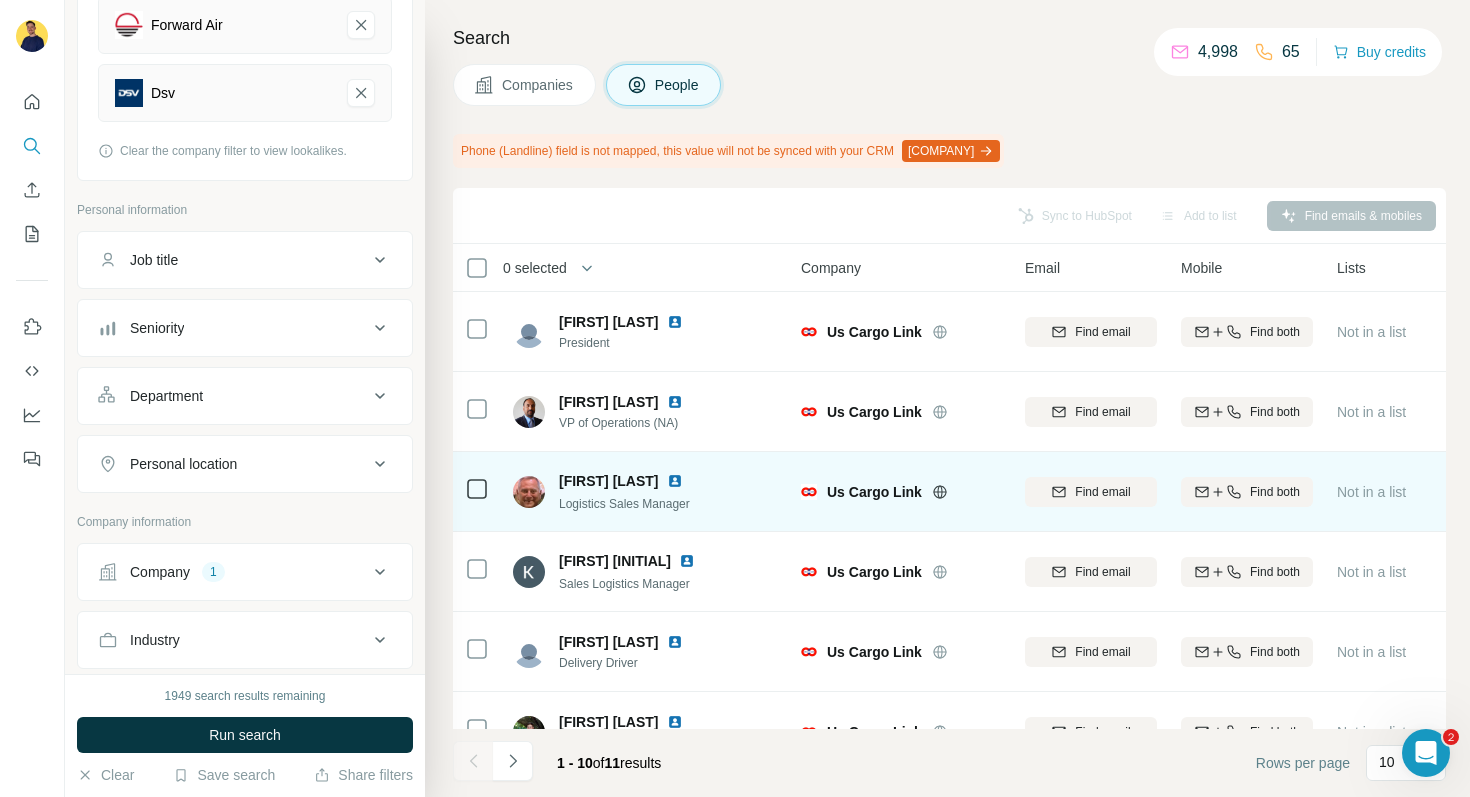 click at bounding box center (675, 481) 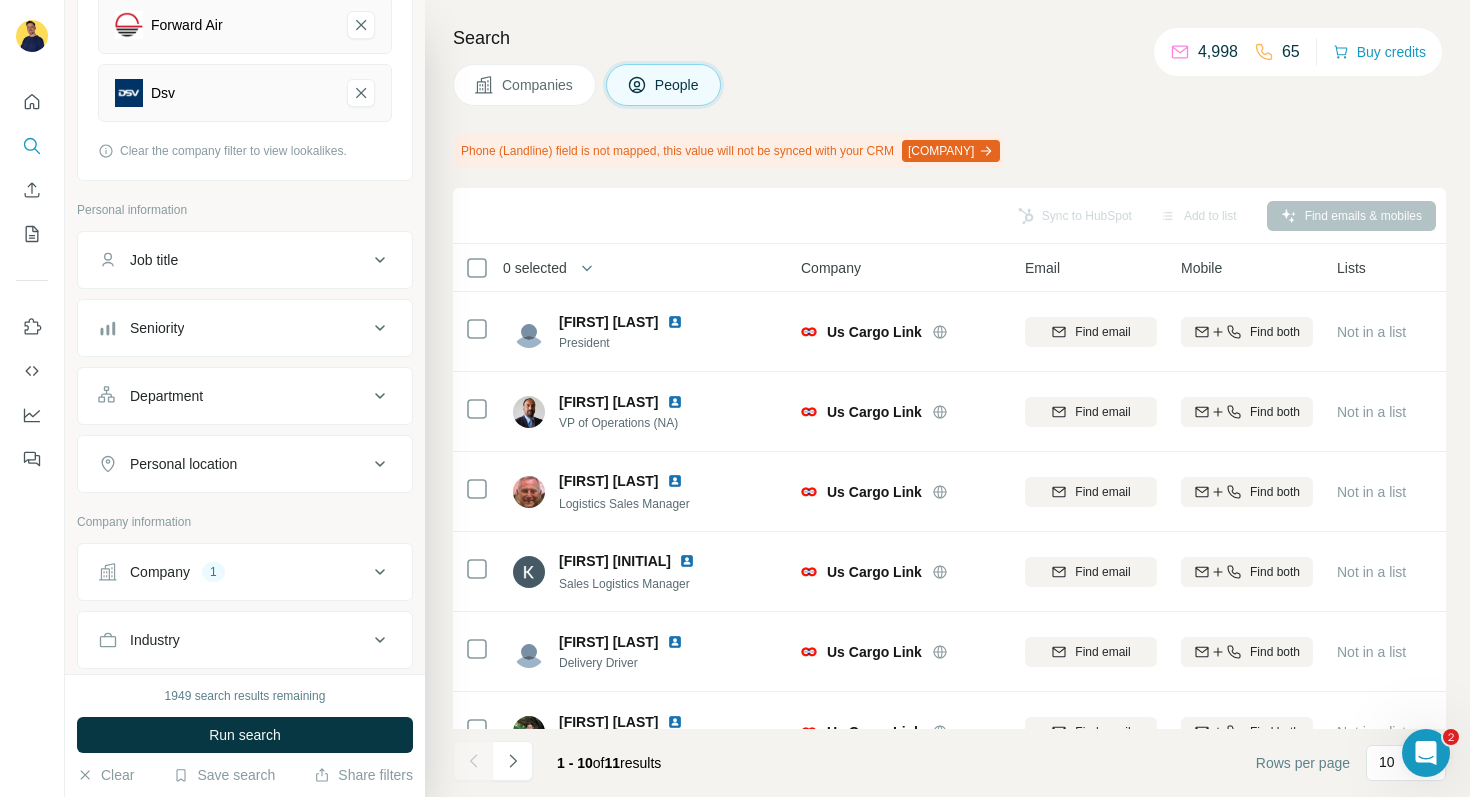 click on "Companies" at bounding box center (524, 85) 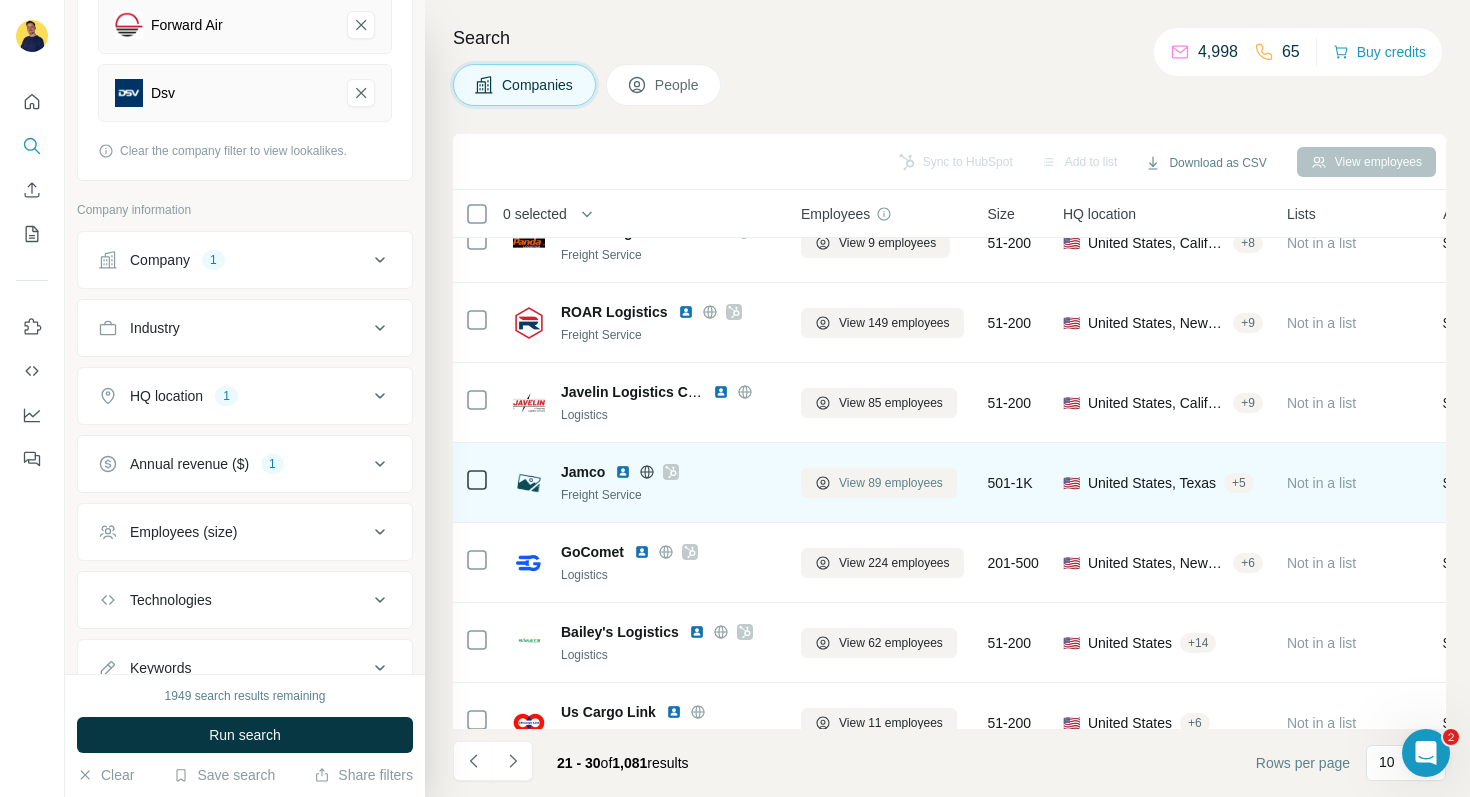 scroll, scrollTop: 309, scrollLeft: 0, axis: vertical 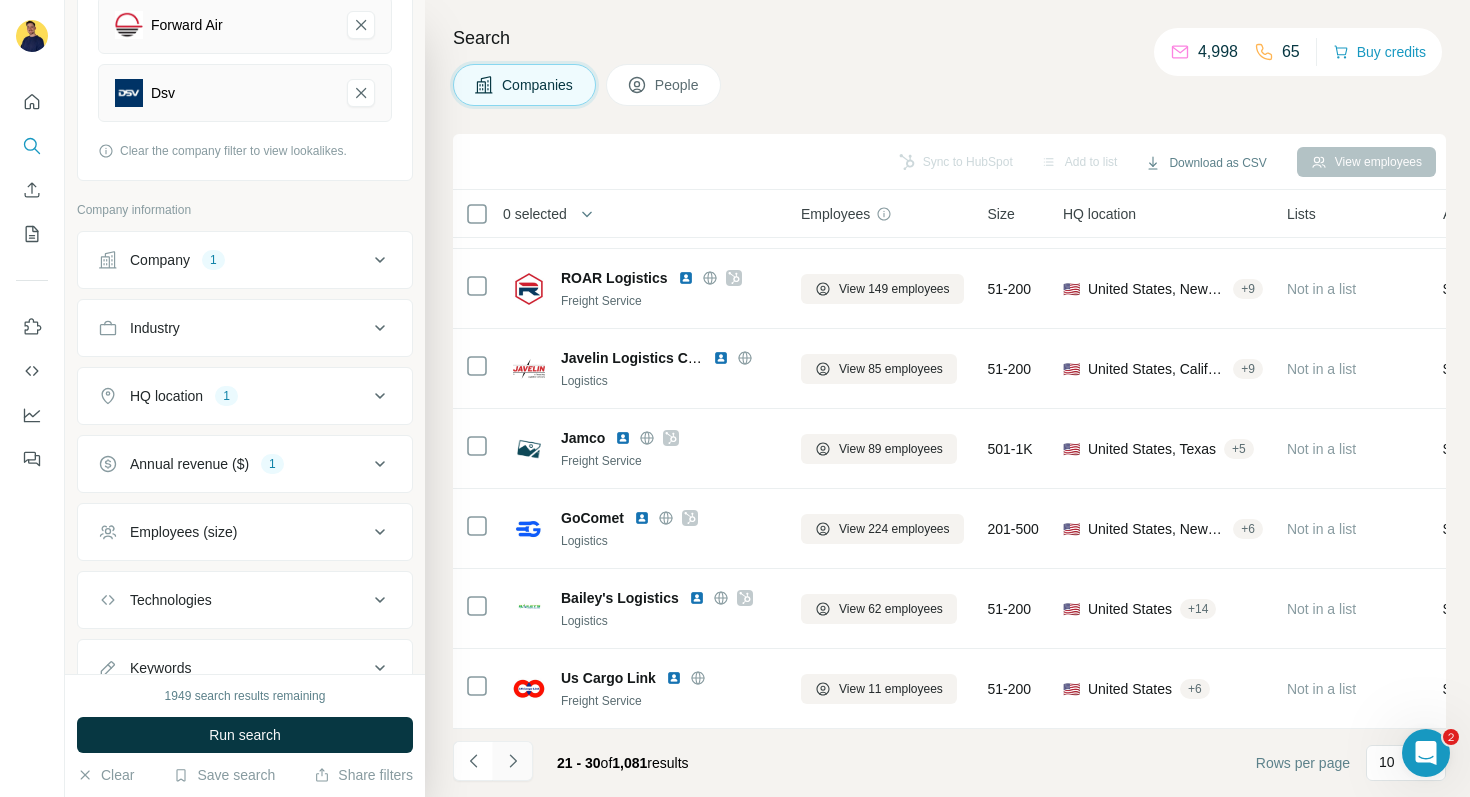 click at bounding box center (513, 761) 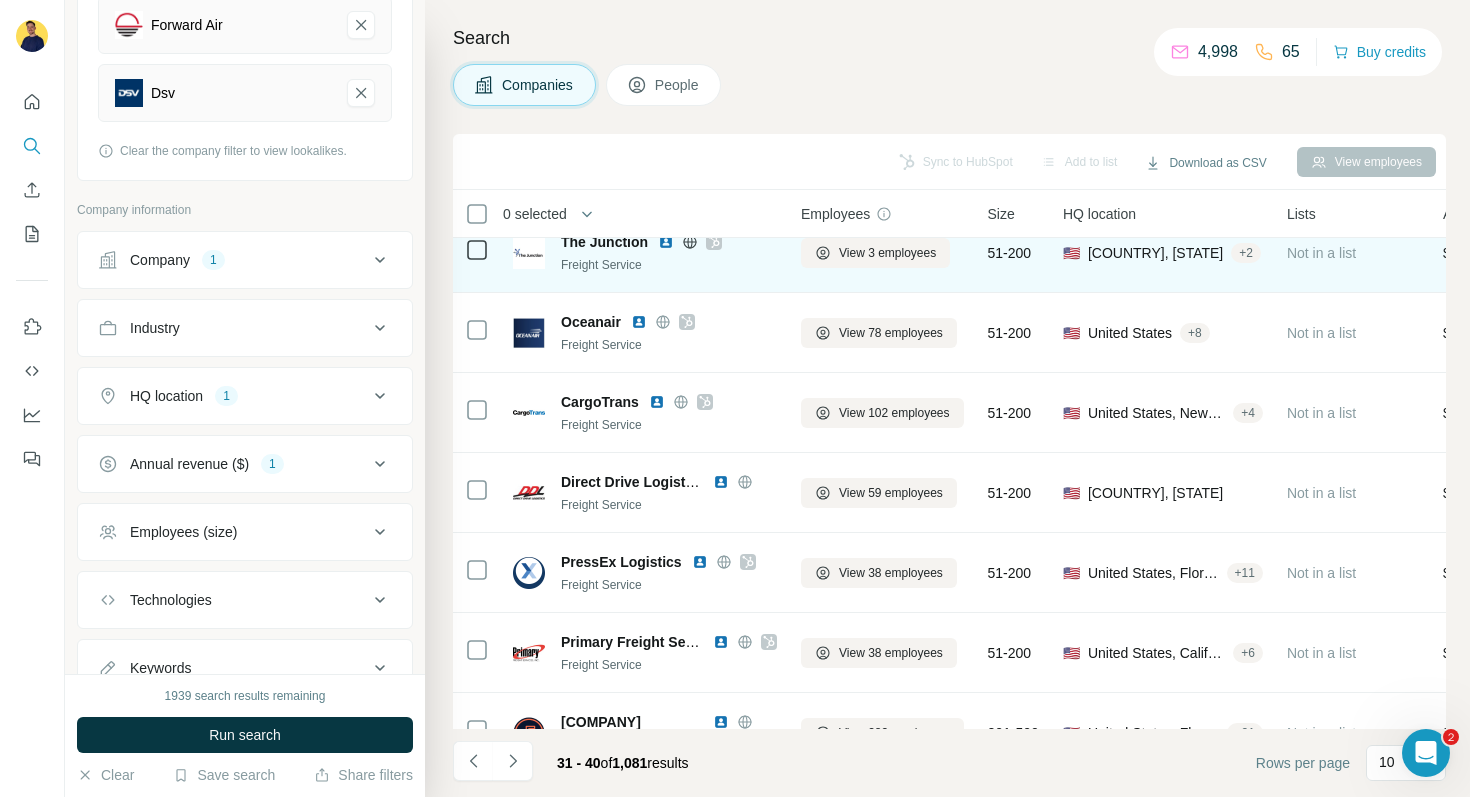 scroll, scrollTop: 309, scrollLeft: 0, axis: vertical 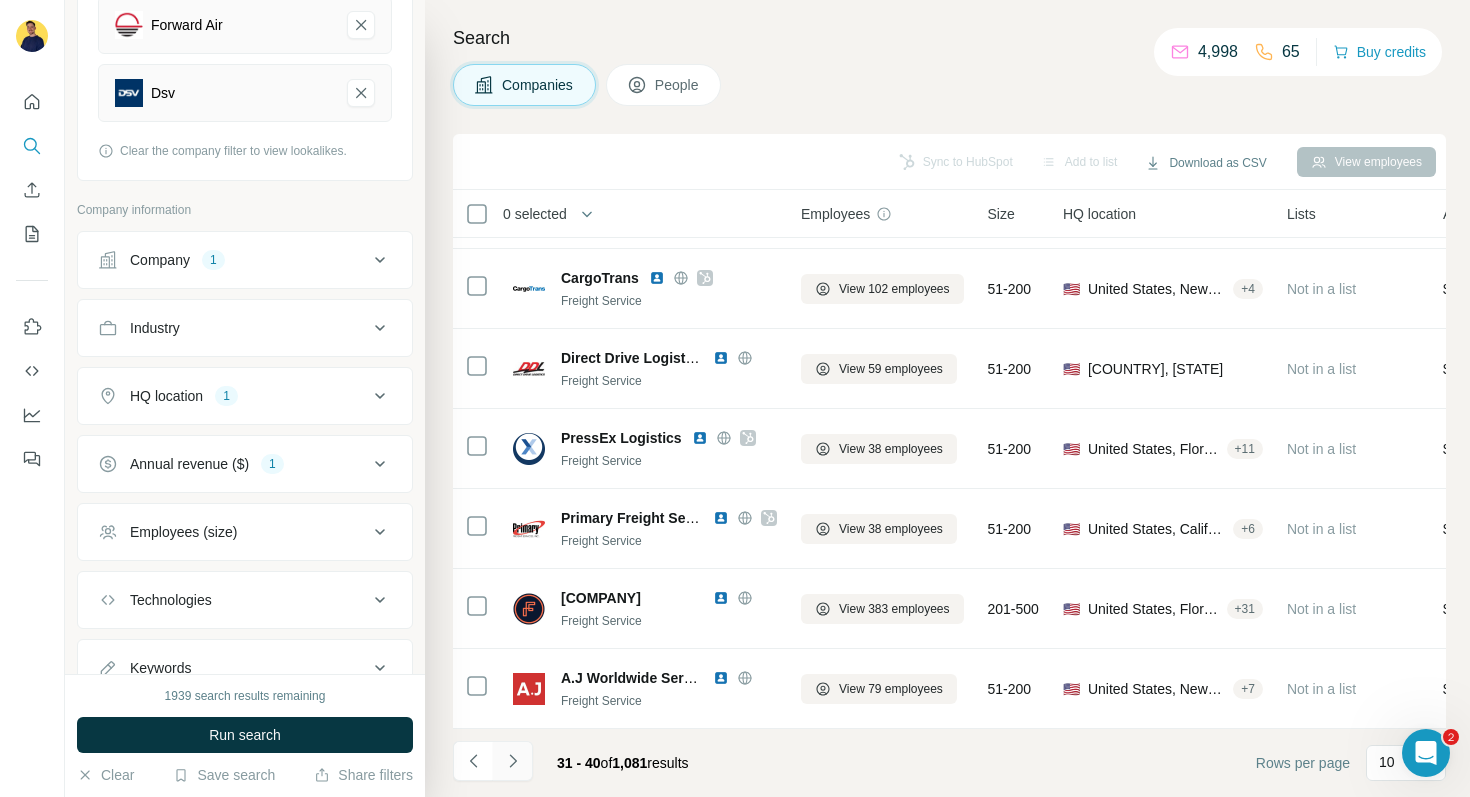 click 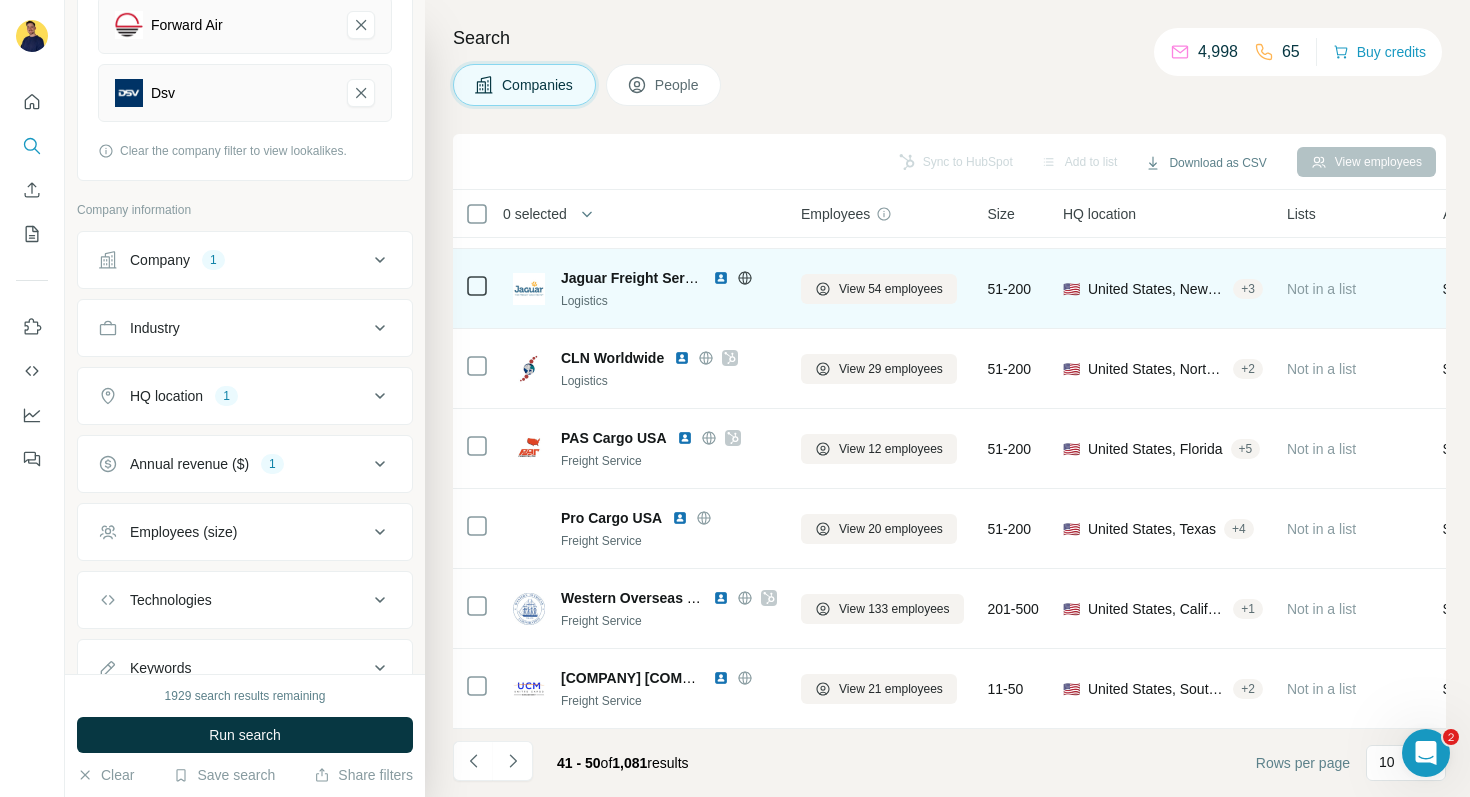 click 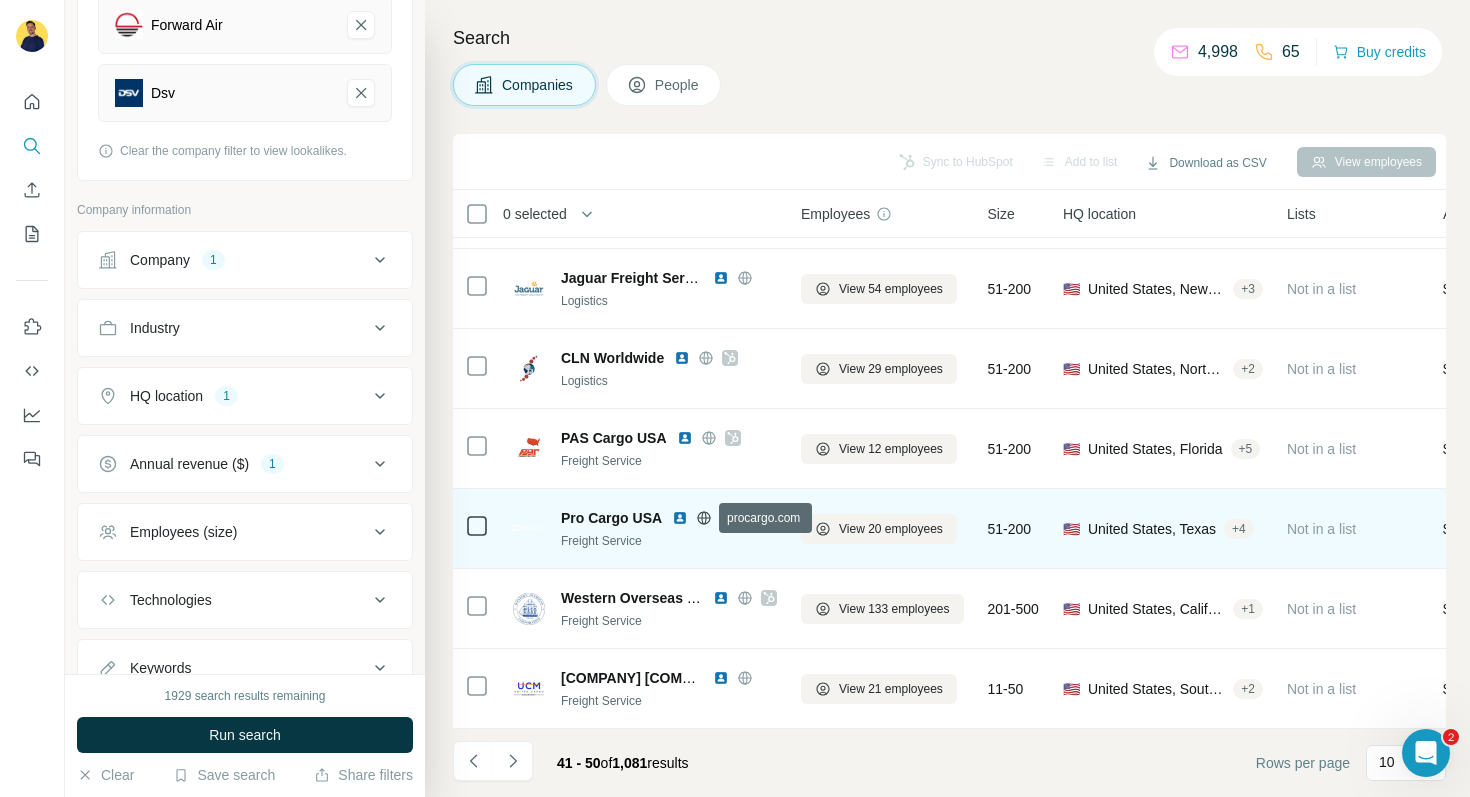 click 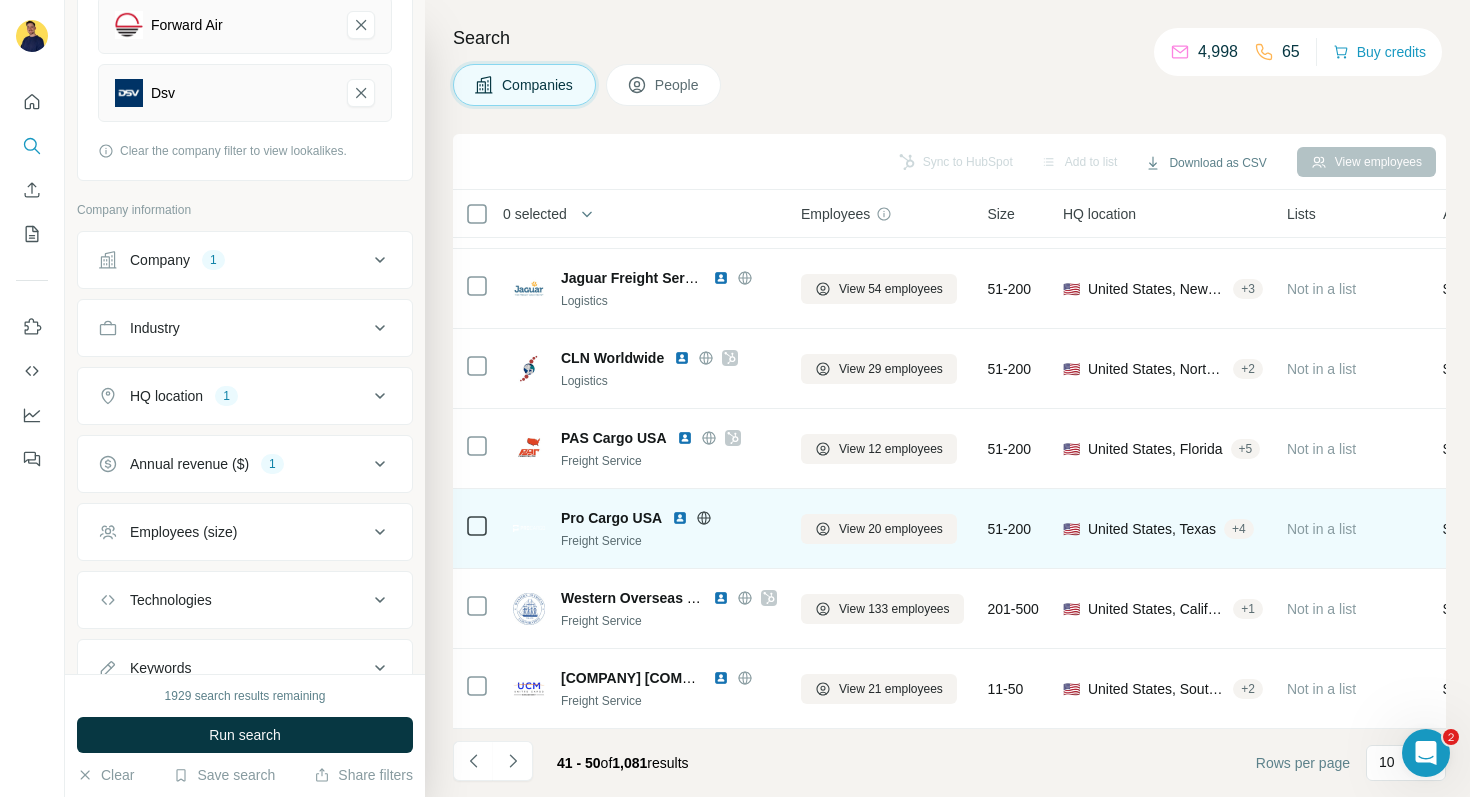 click at bounding box center (680, 518) 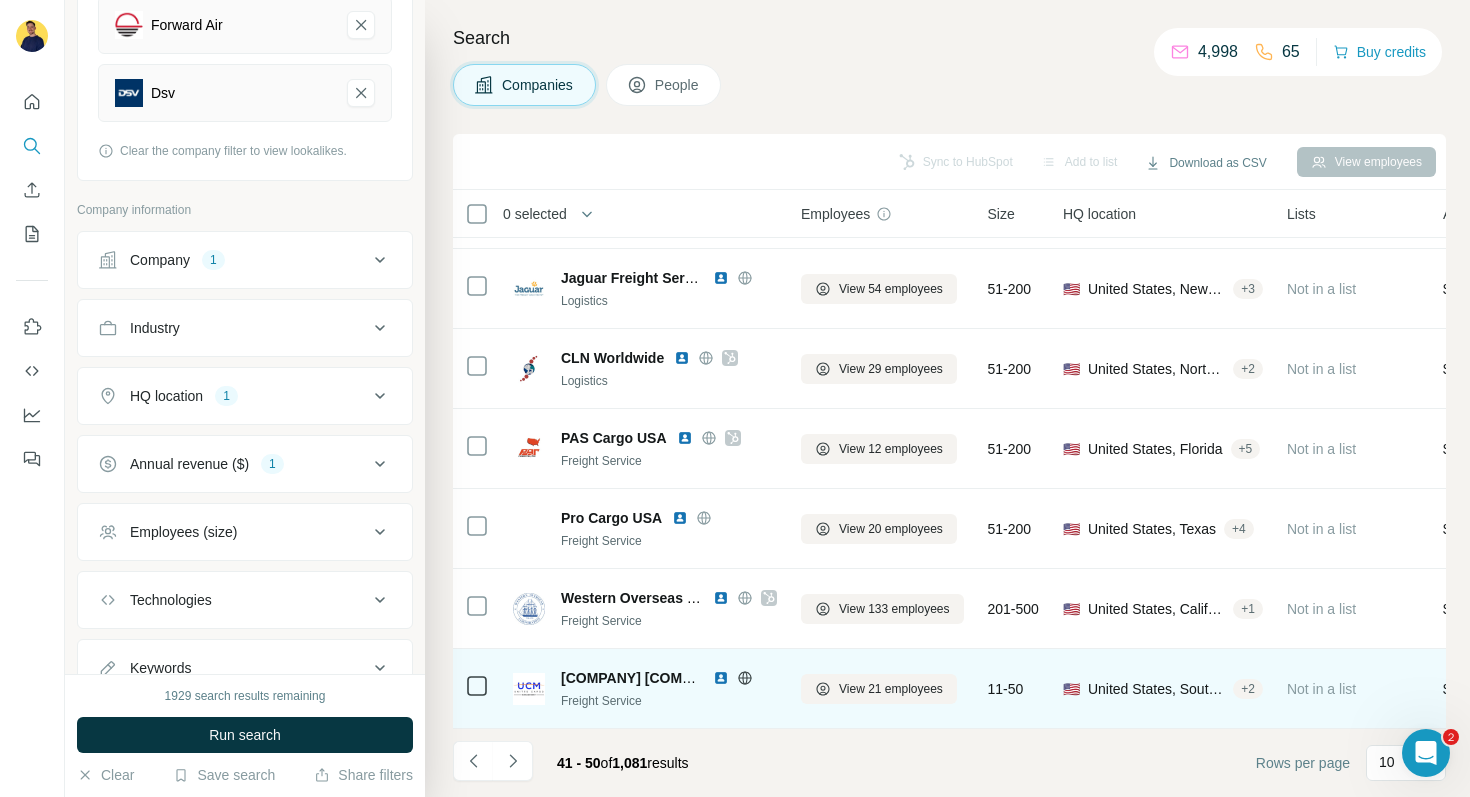 click 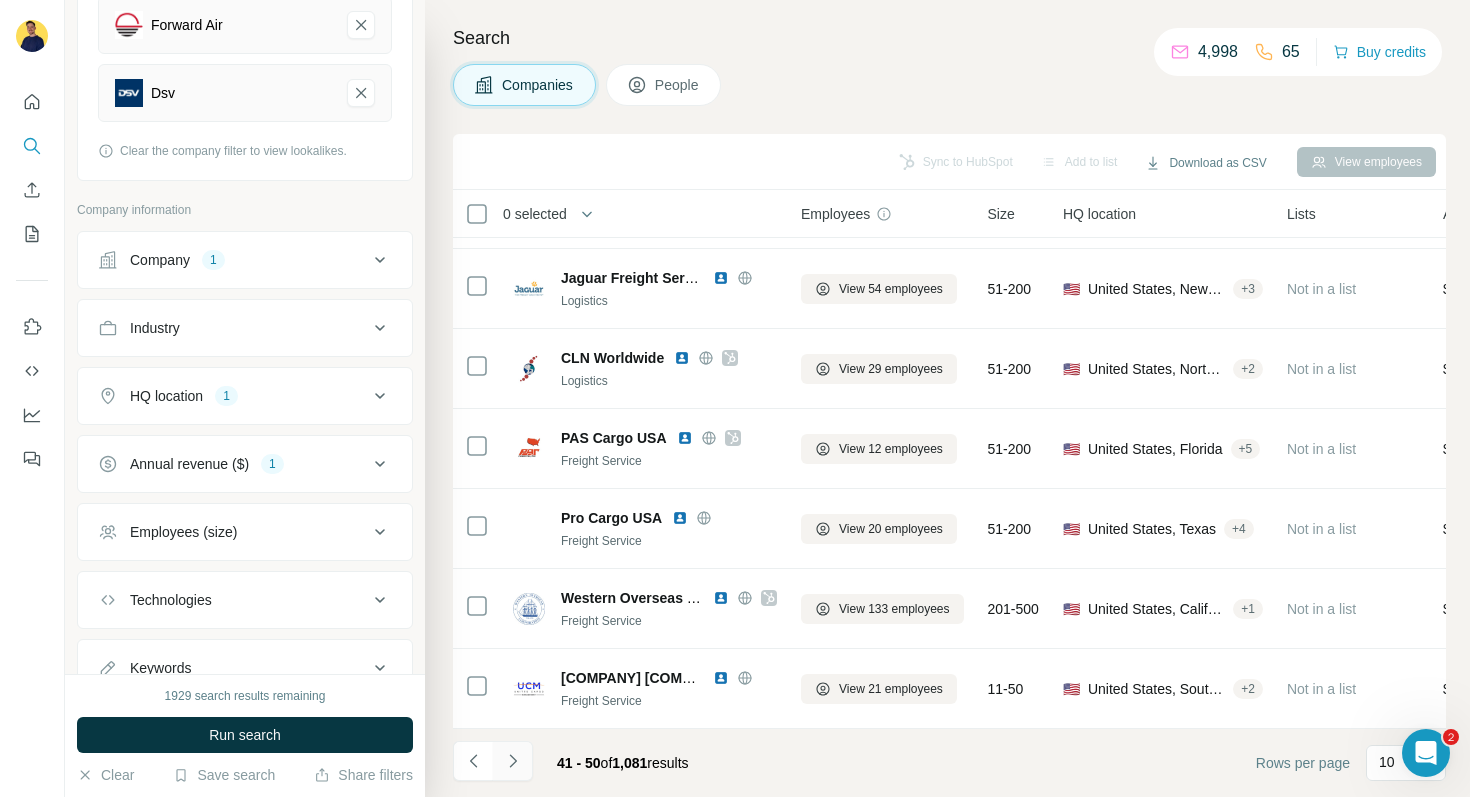 click 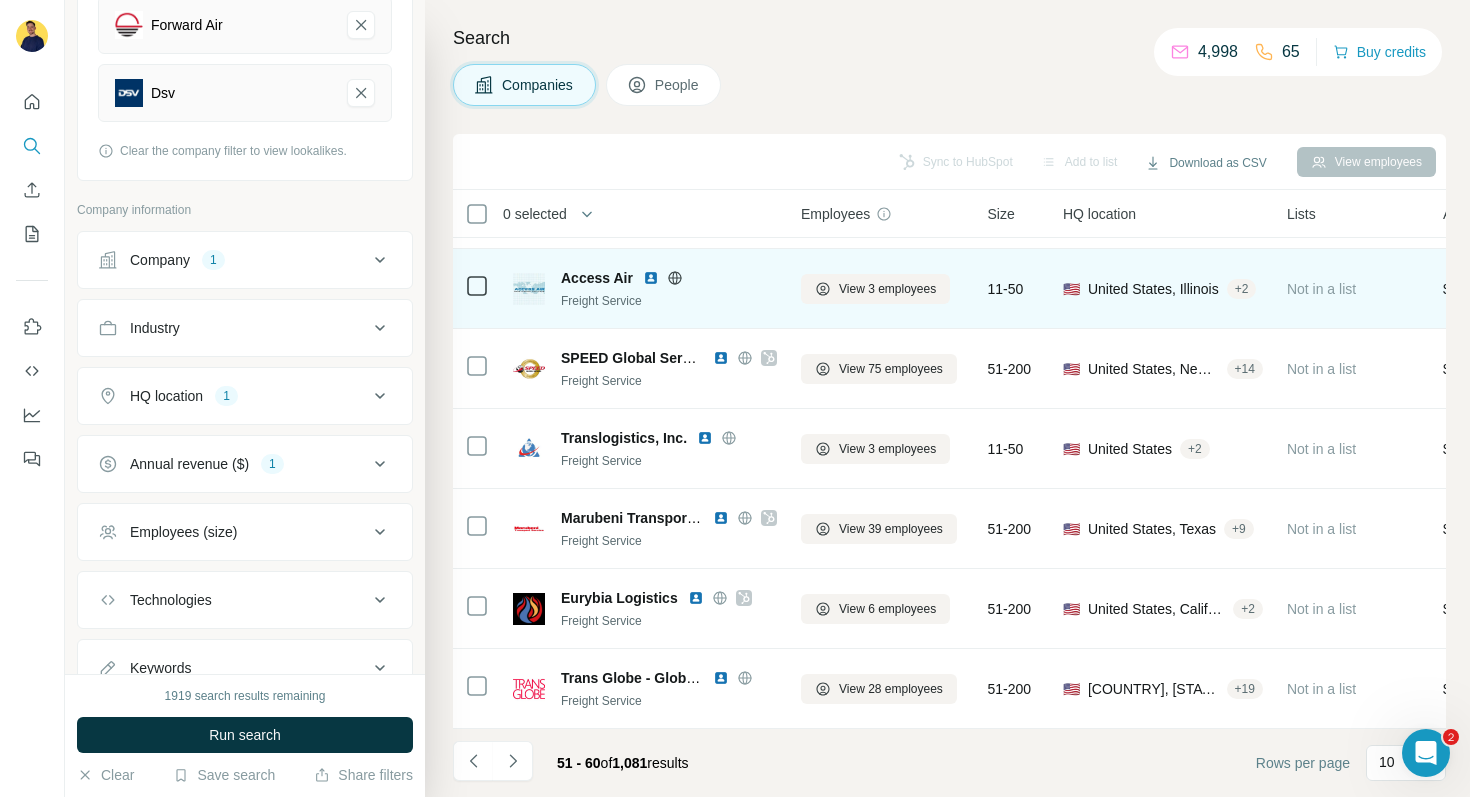 click 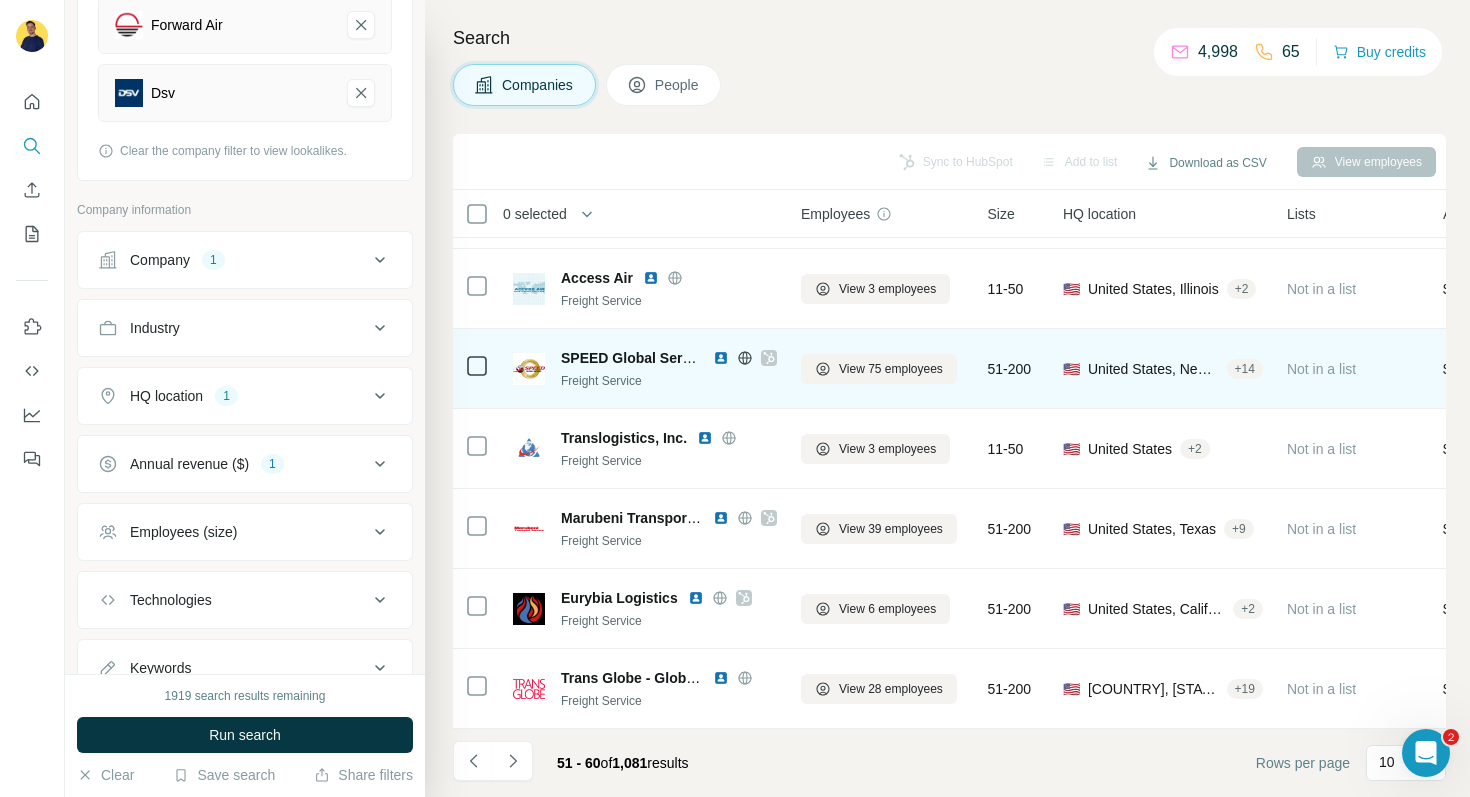scroll, scrollTop: 308, scrollLeft: 0, axis: vertical 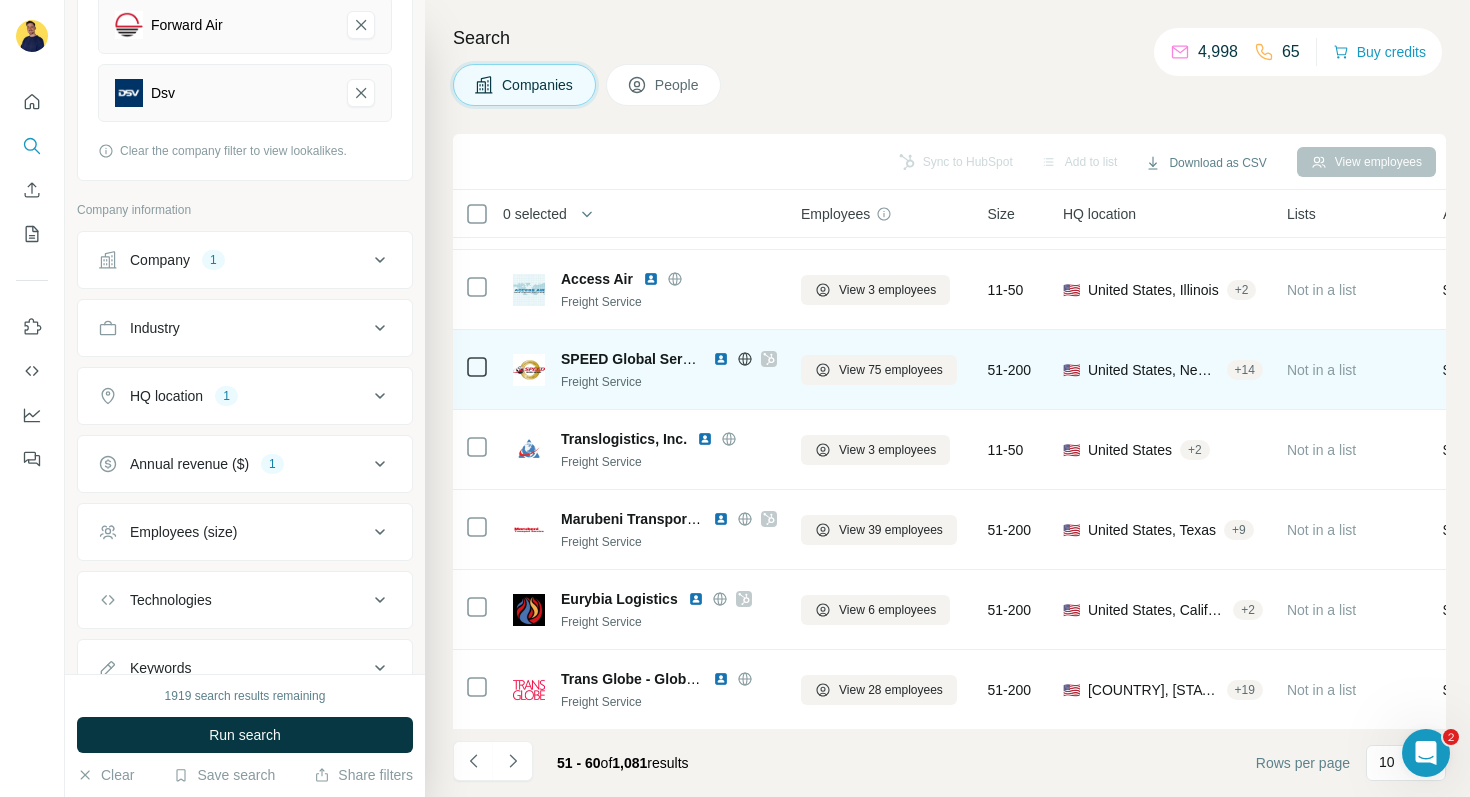 click 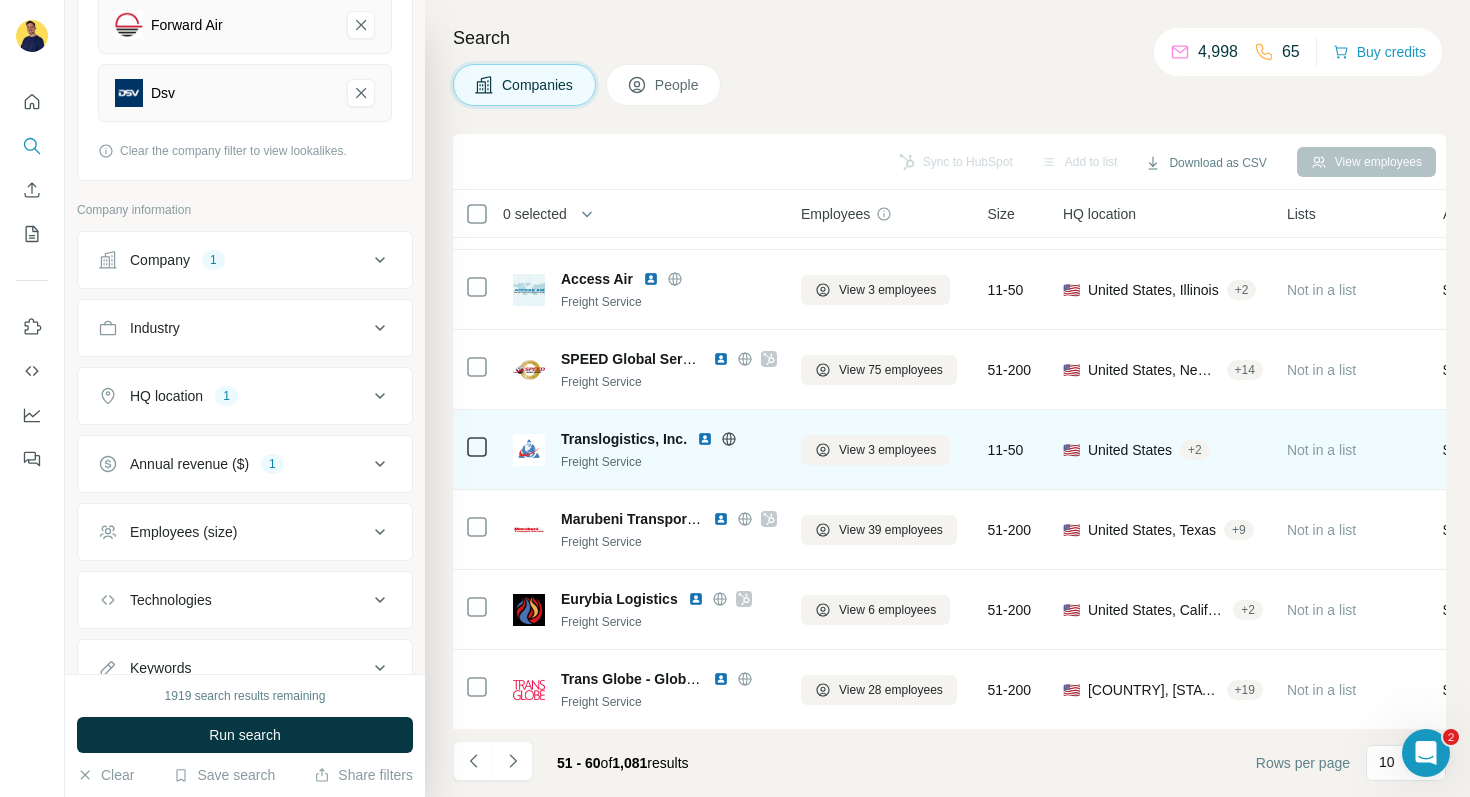click 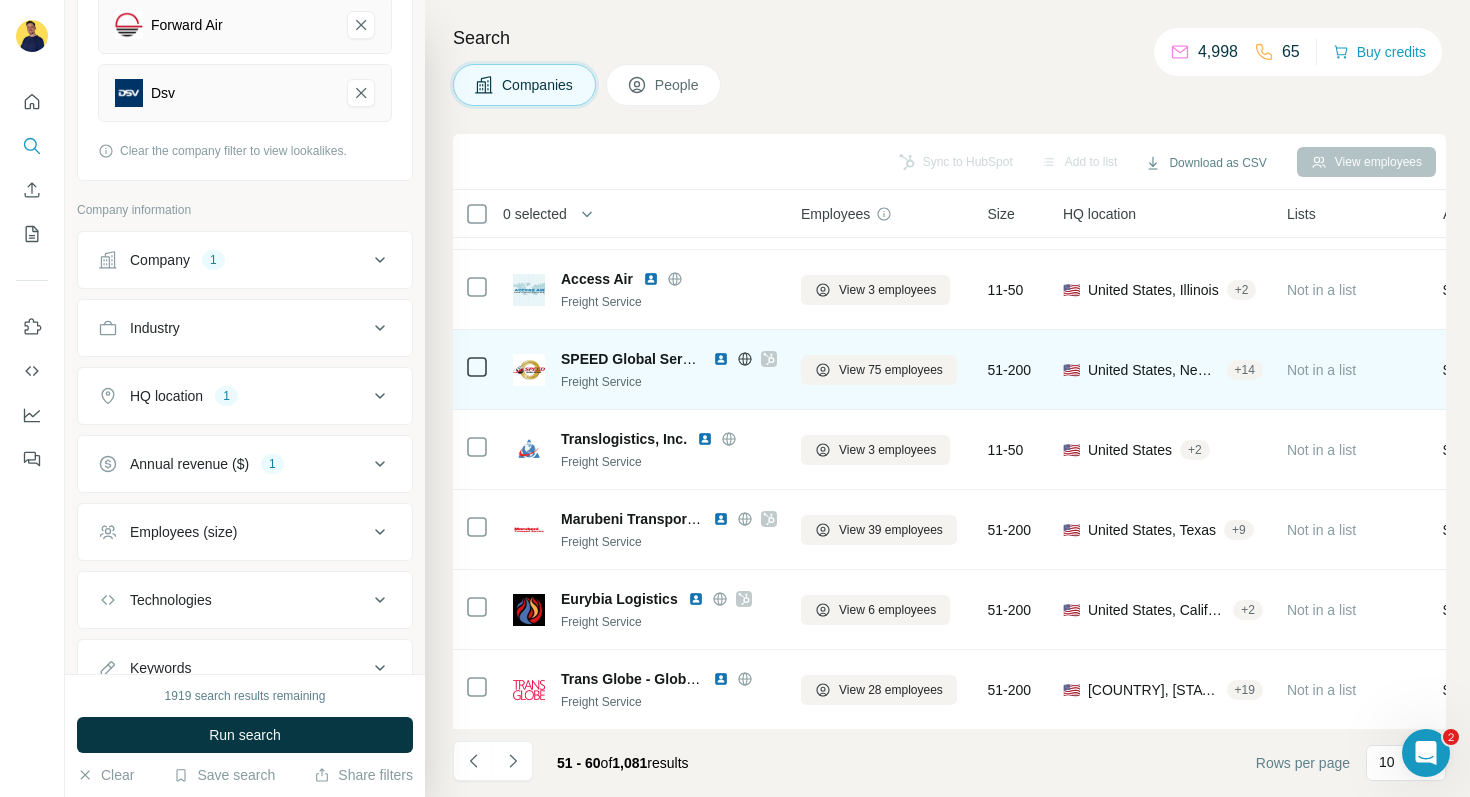 scroll, scrollTop: 309, scrollLeft: 0, axis: vertical 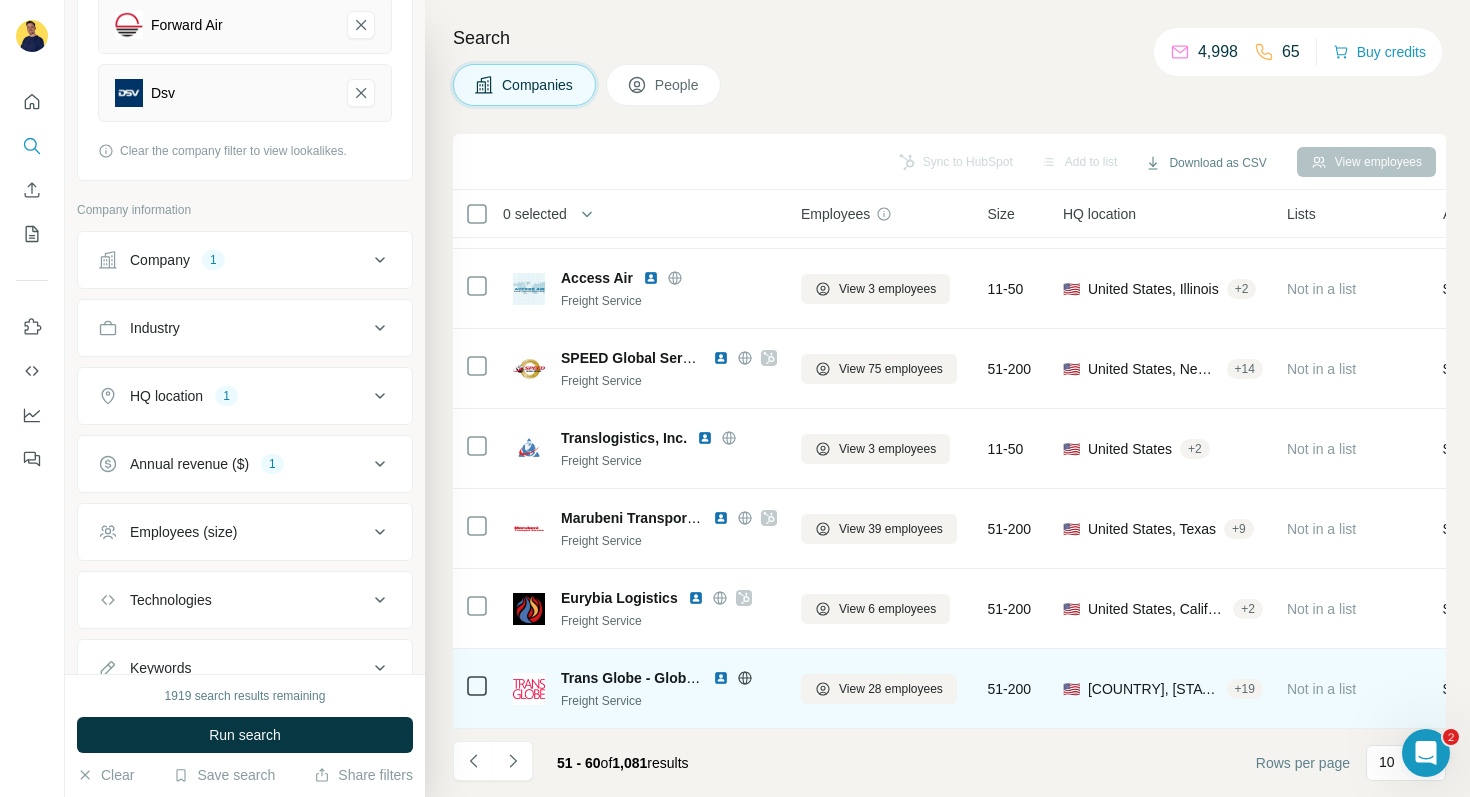 click 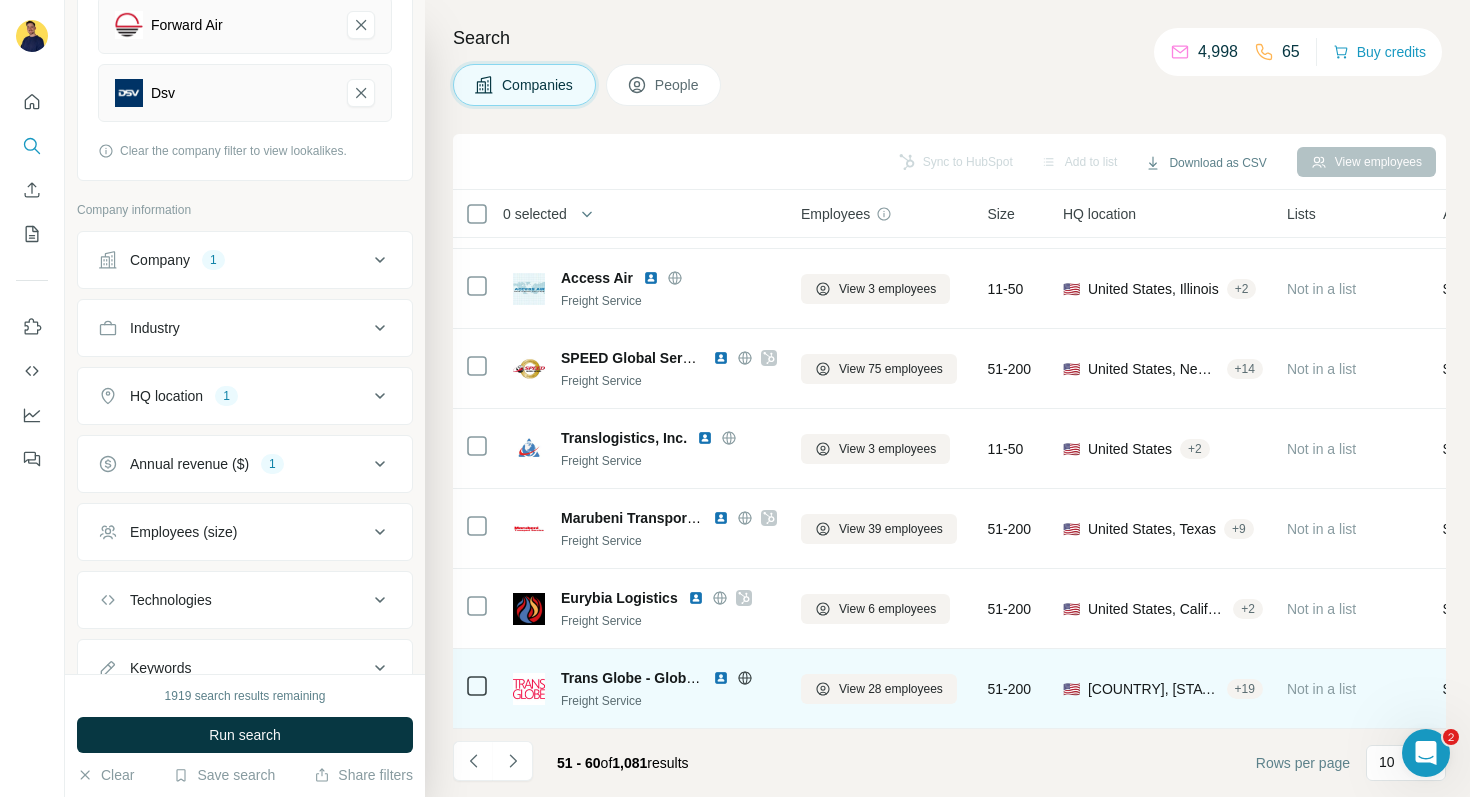 click 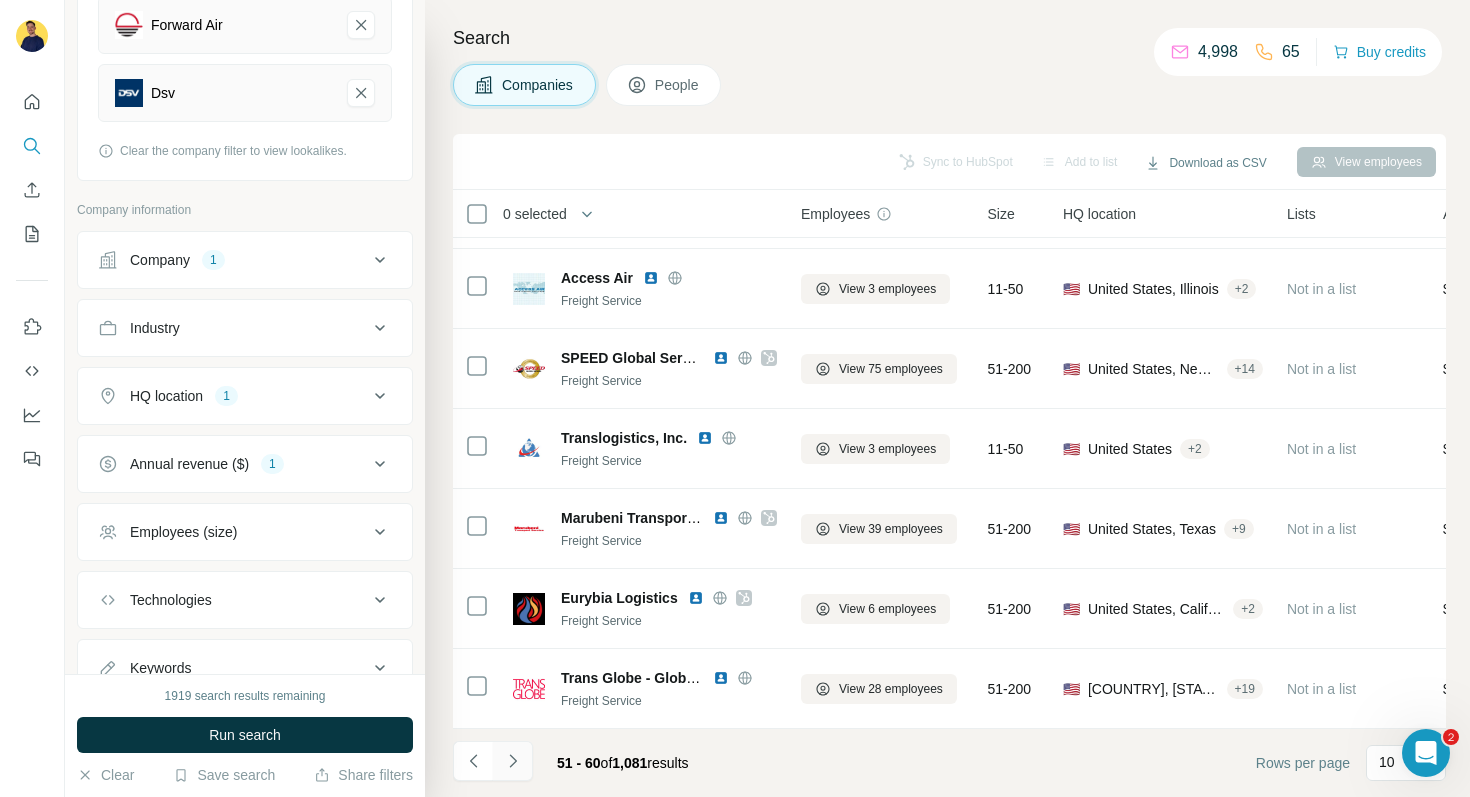 click 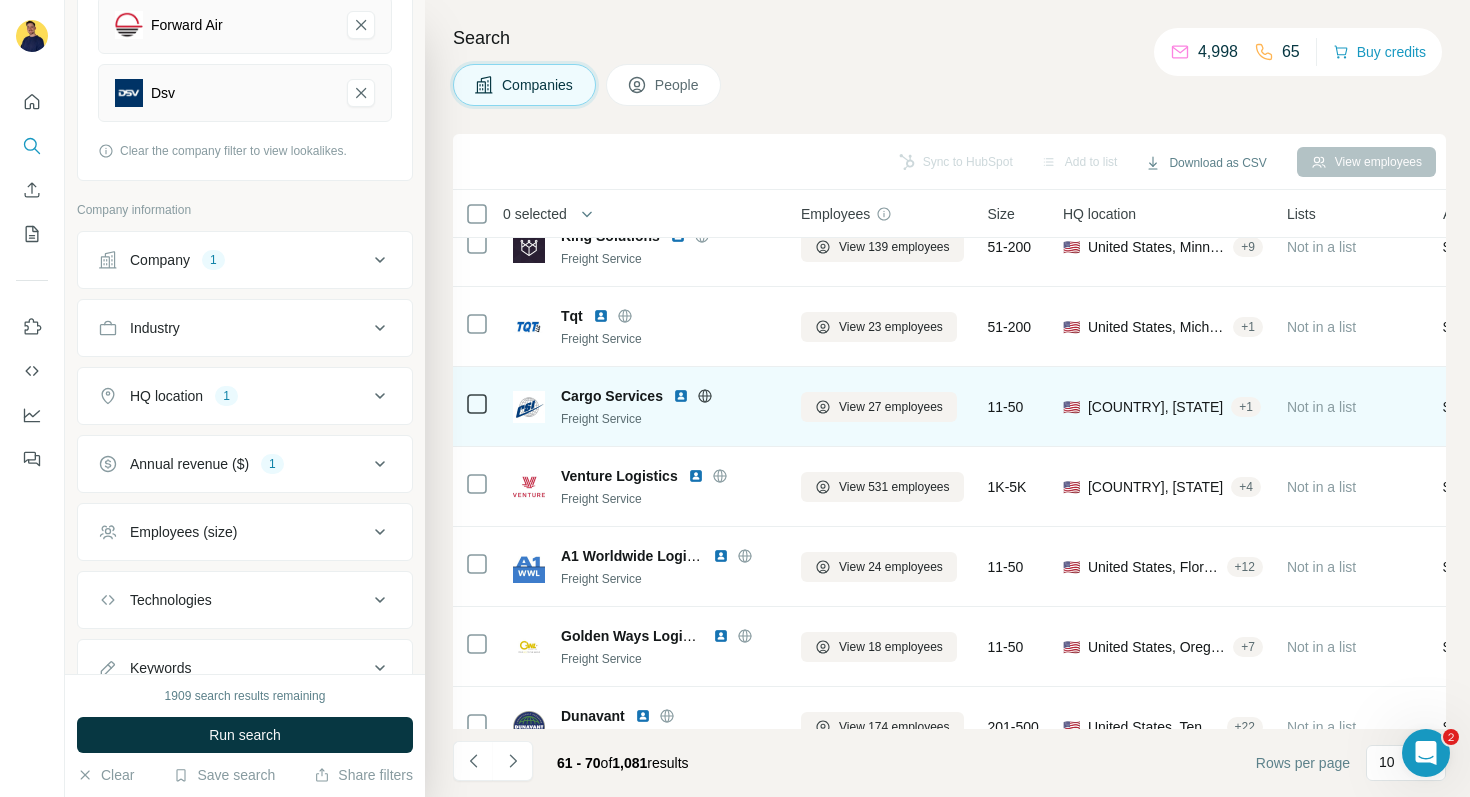 scroll, scrollTop: 0, scrollLeft: 0, axis: both 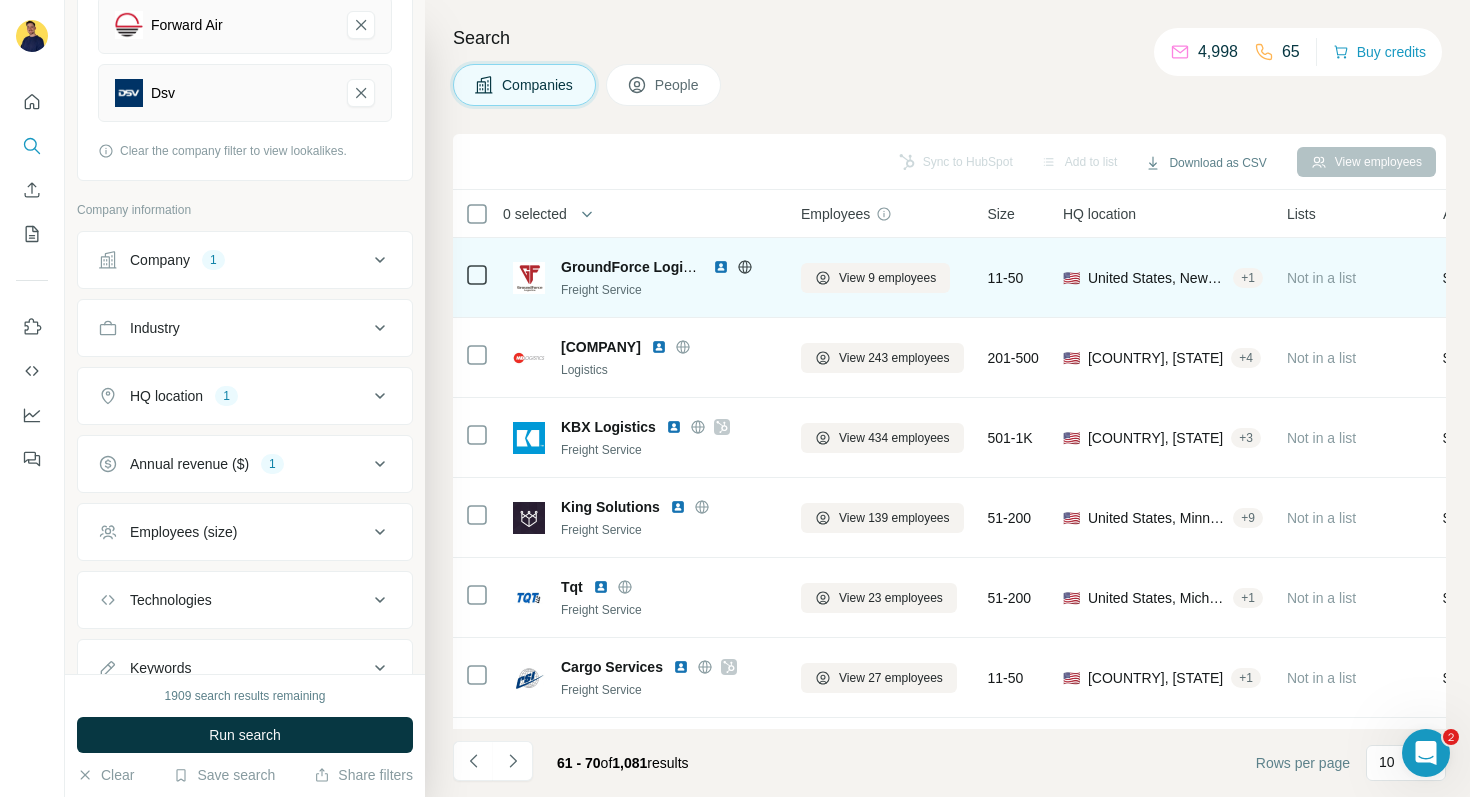 click at bounding box center [721, 267] 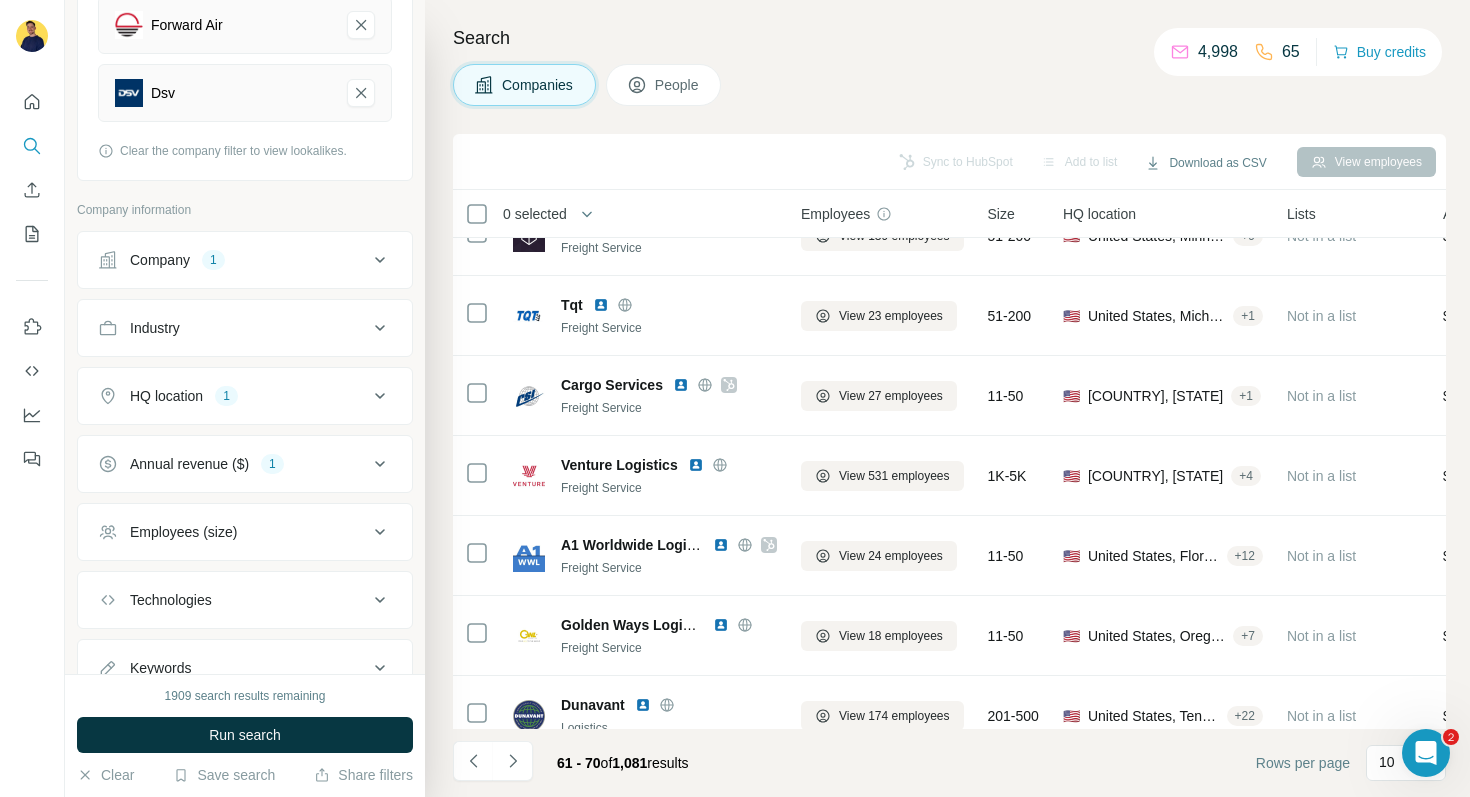 scroll, scrollTop: 309, scrollLeft: 0, axis: vertical 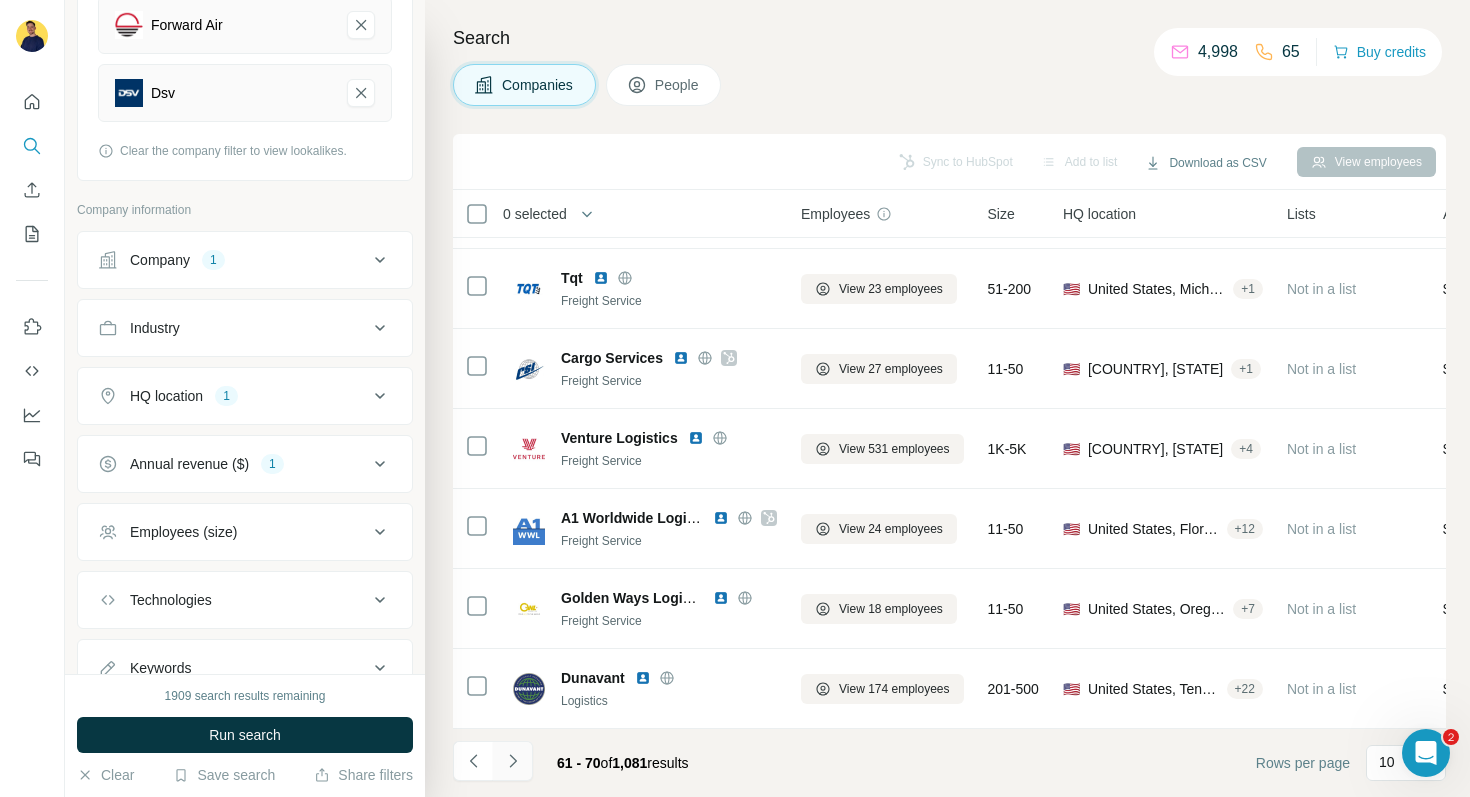 click 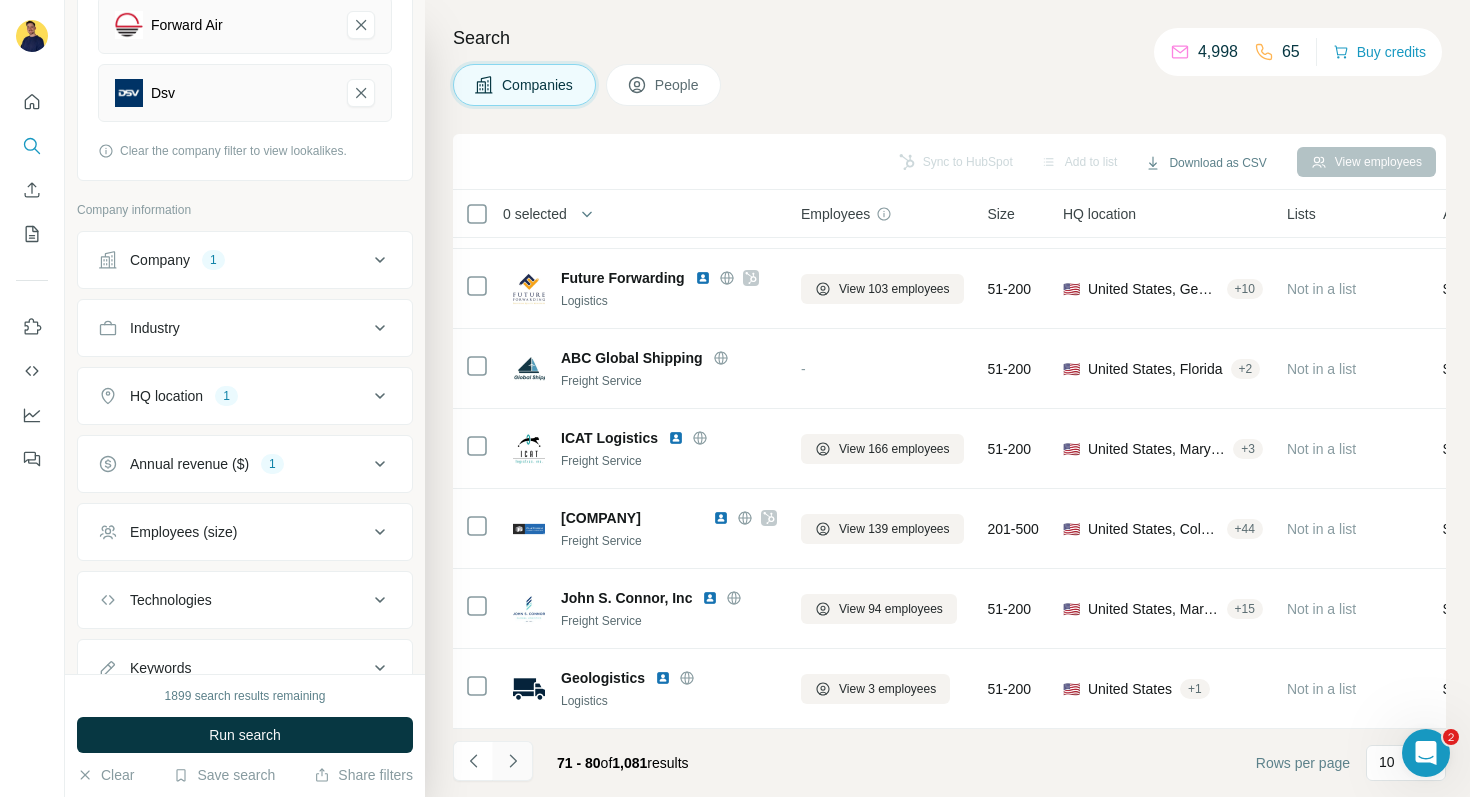 click 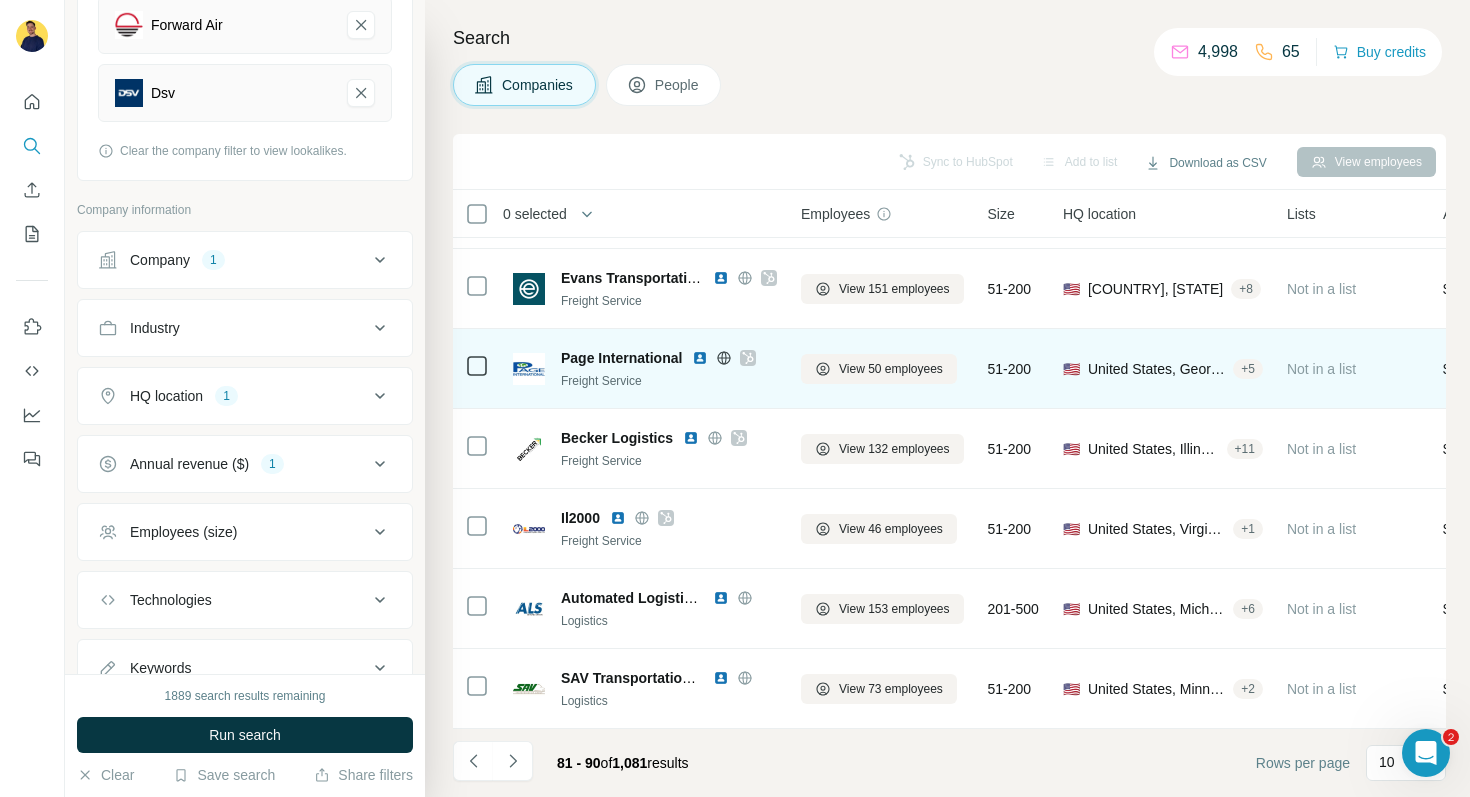 click at bounding box center (700, 358) 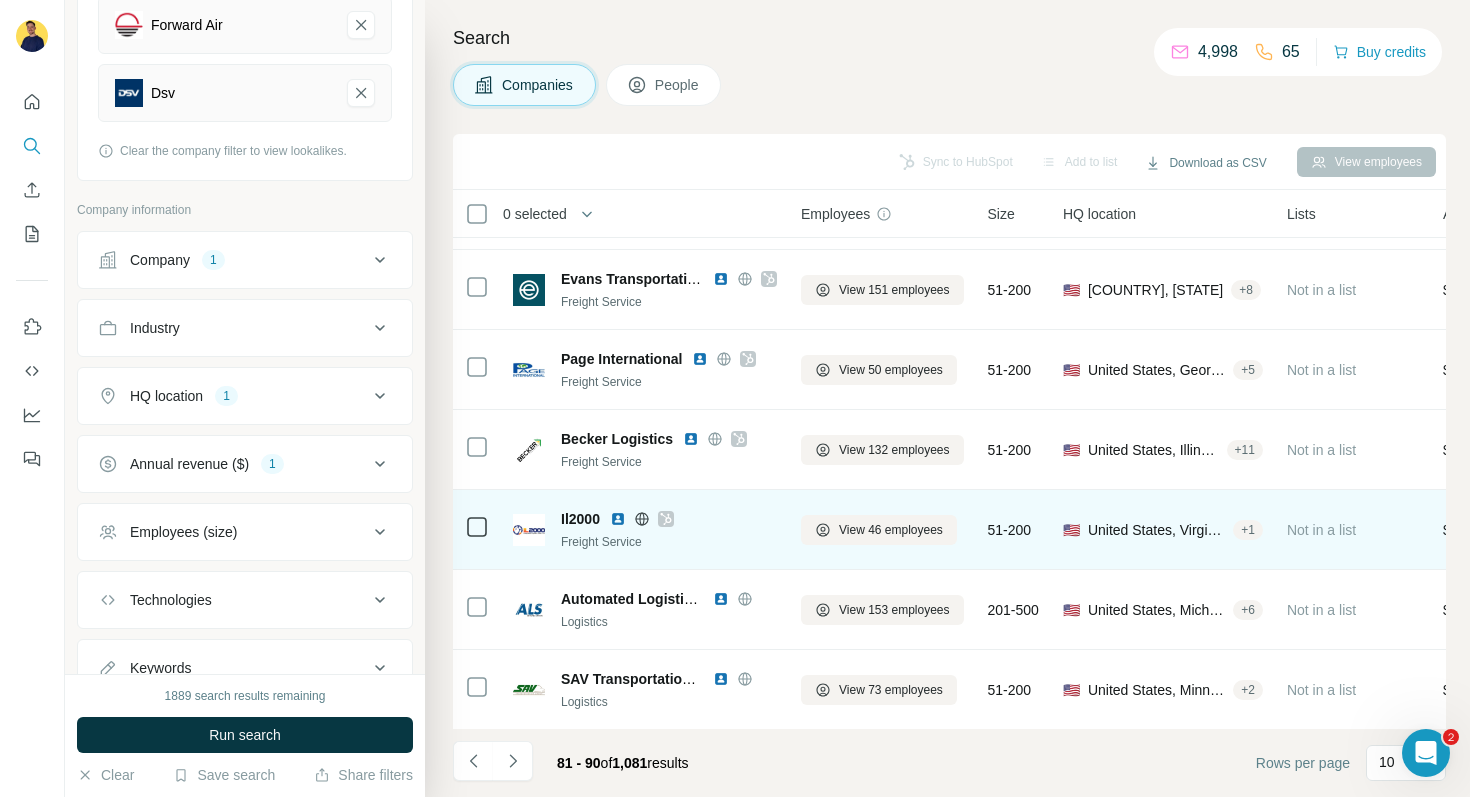 scroll, scrollTop: 309, scrollLeft: 0, axis: vertical 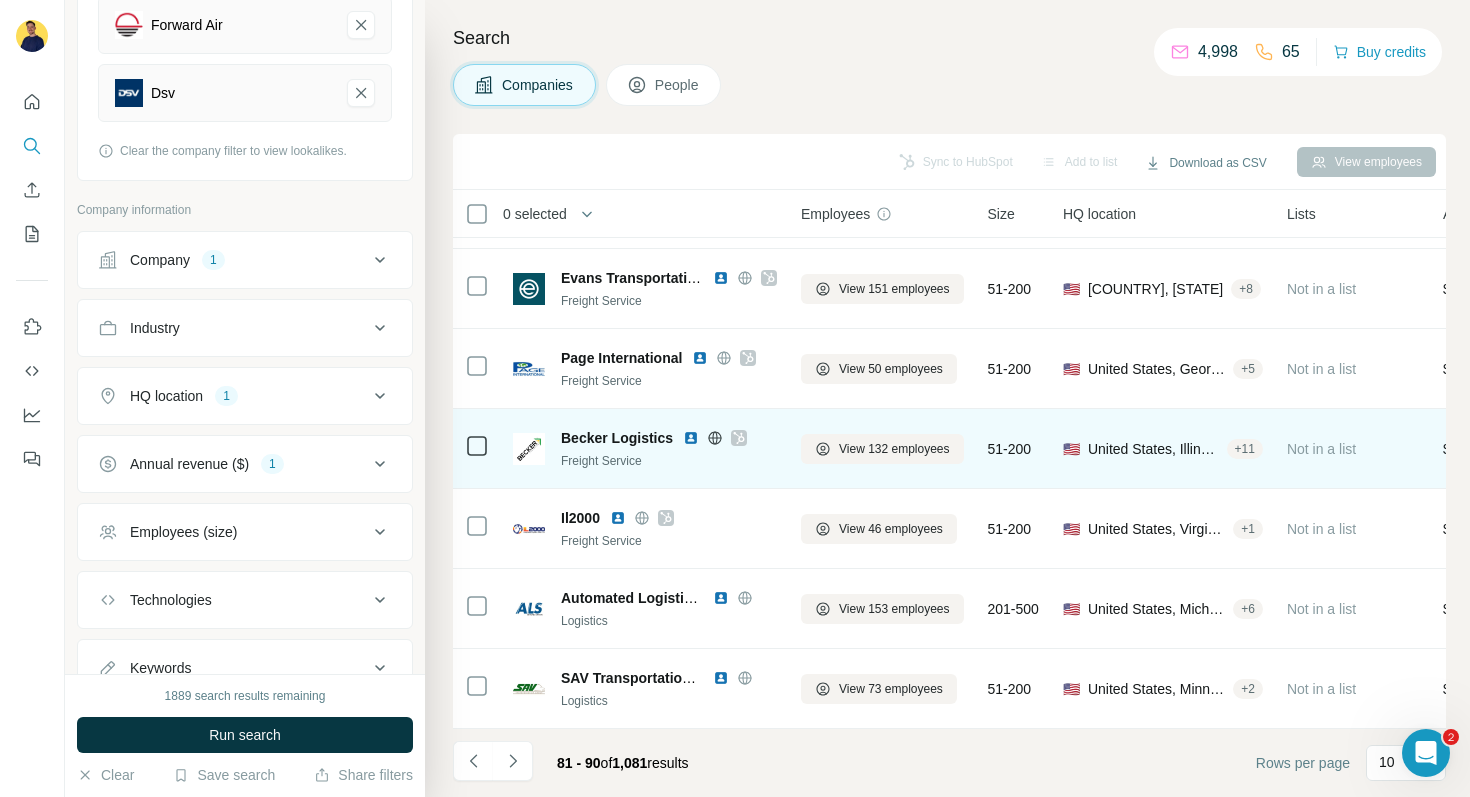 click 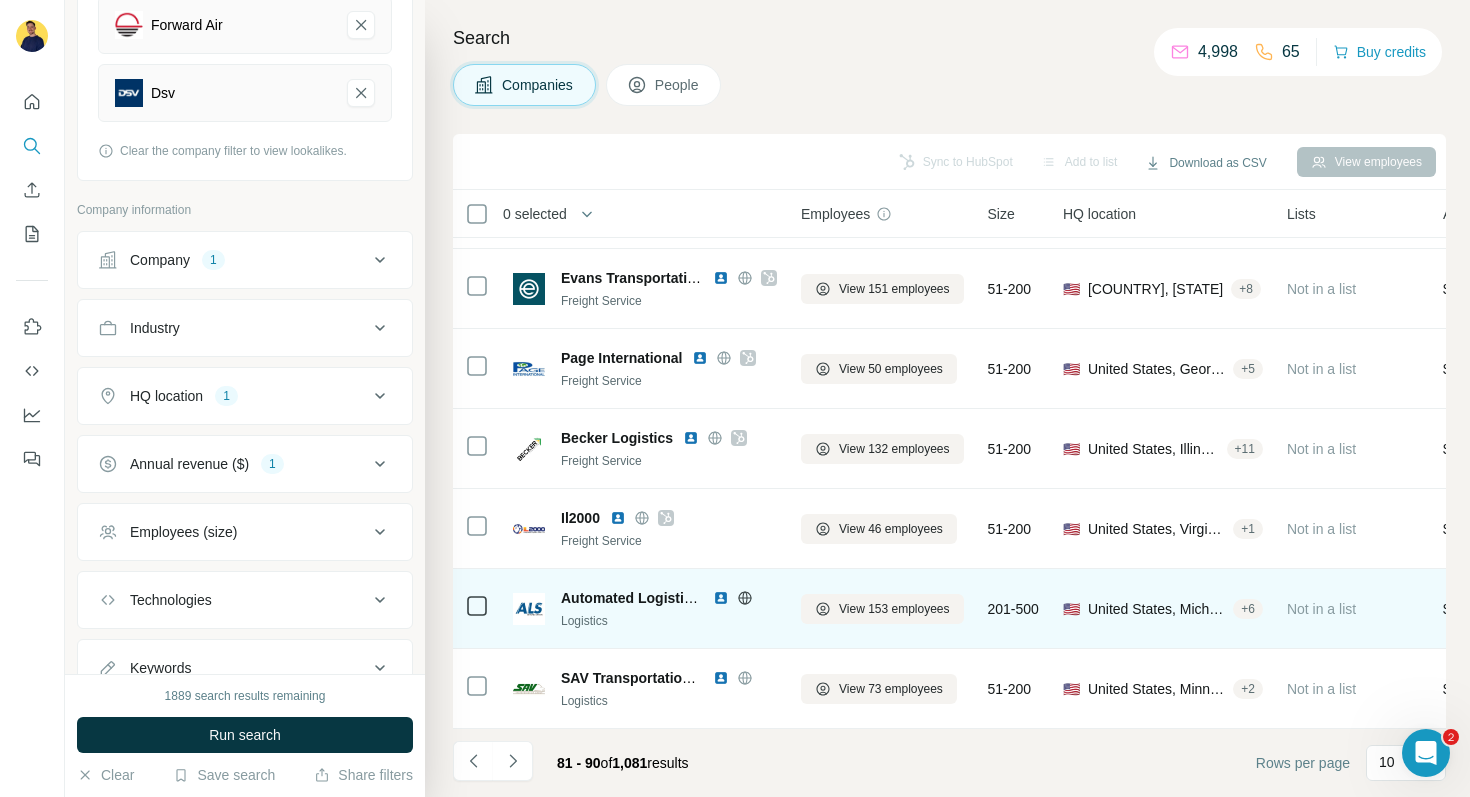 click at bounding box center [721, 598] 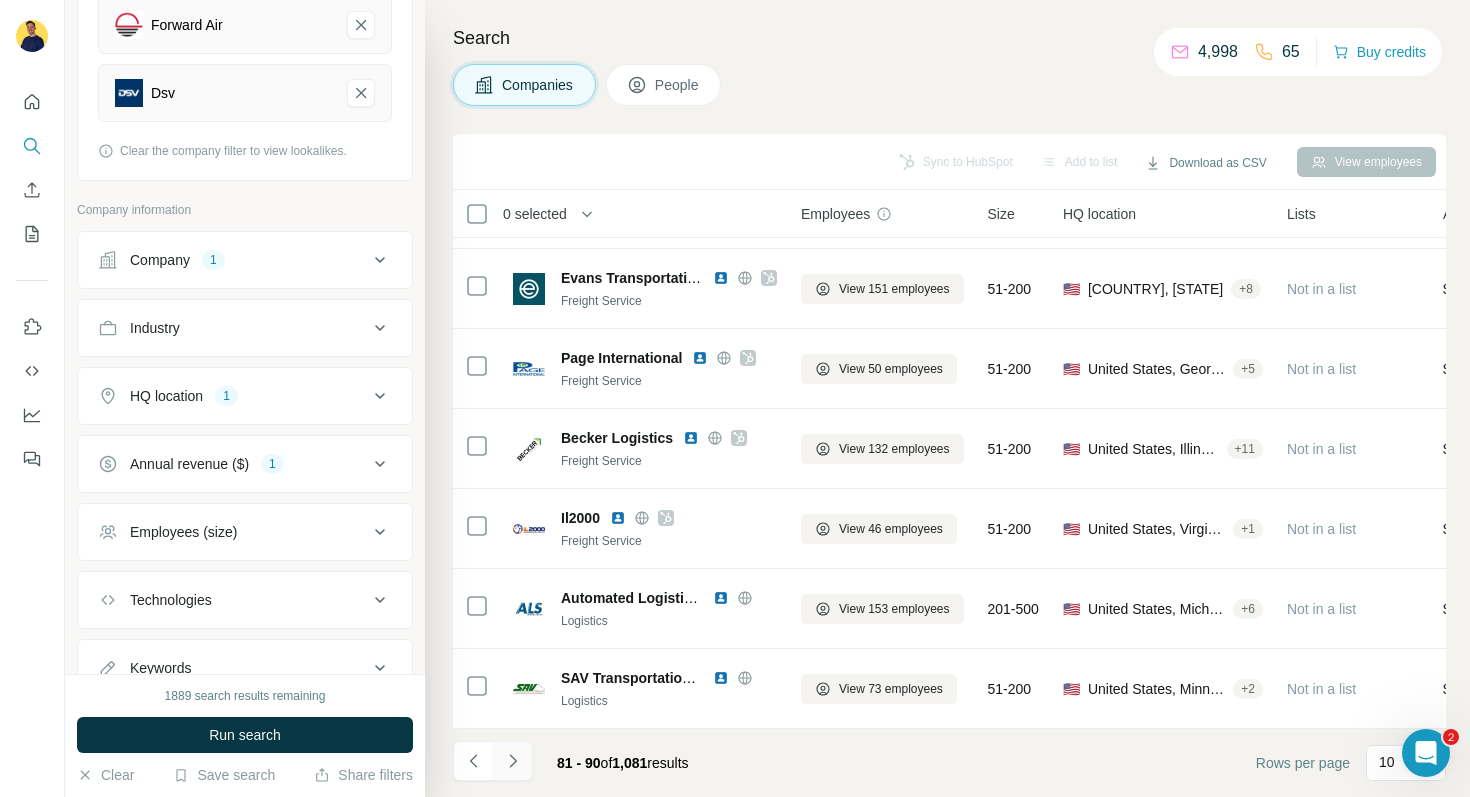 click 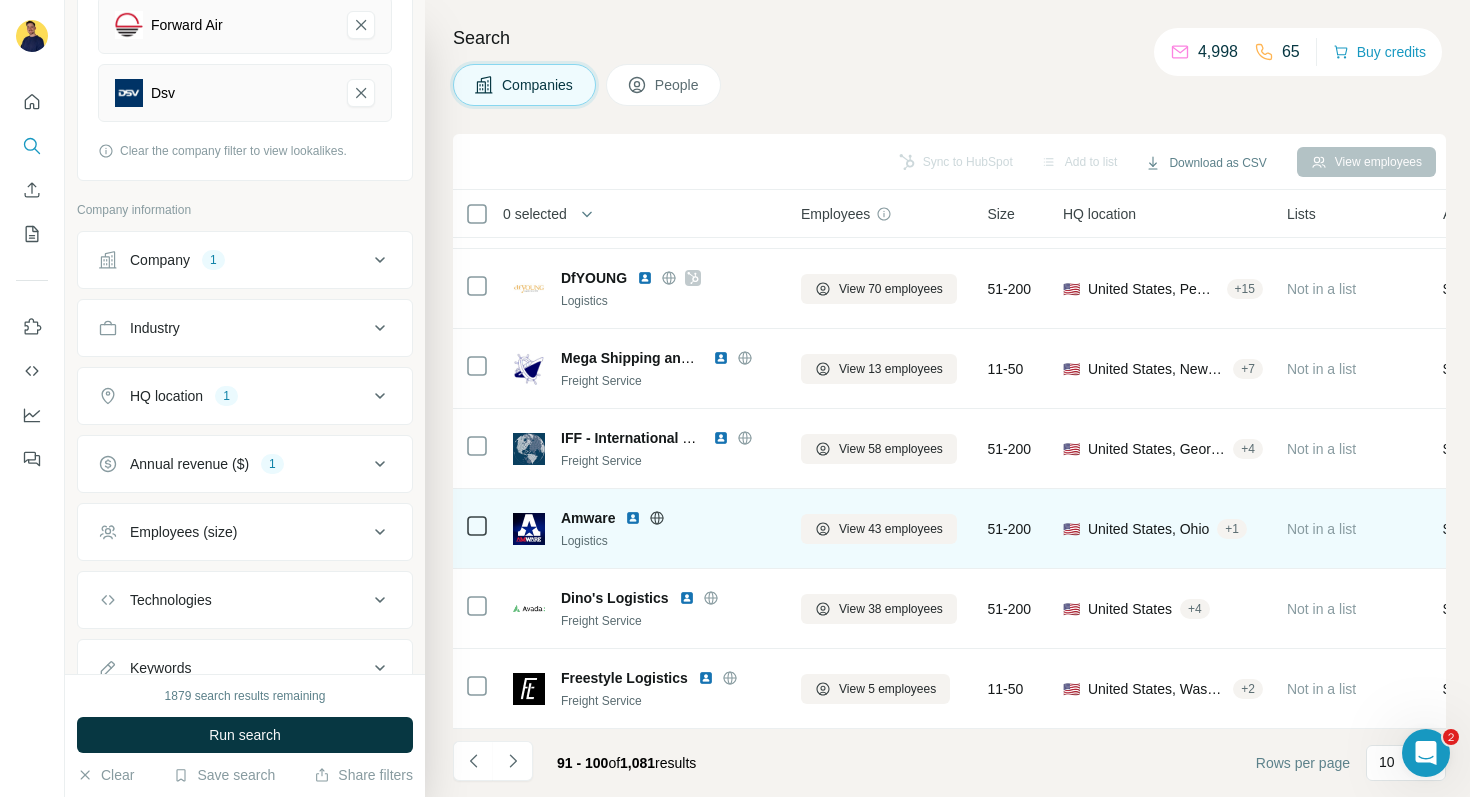 click 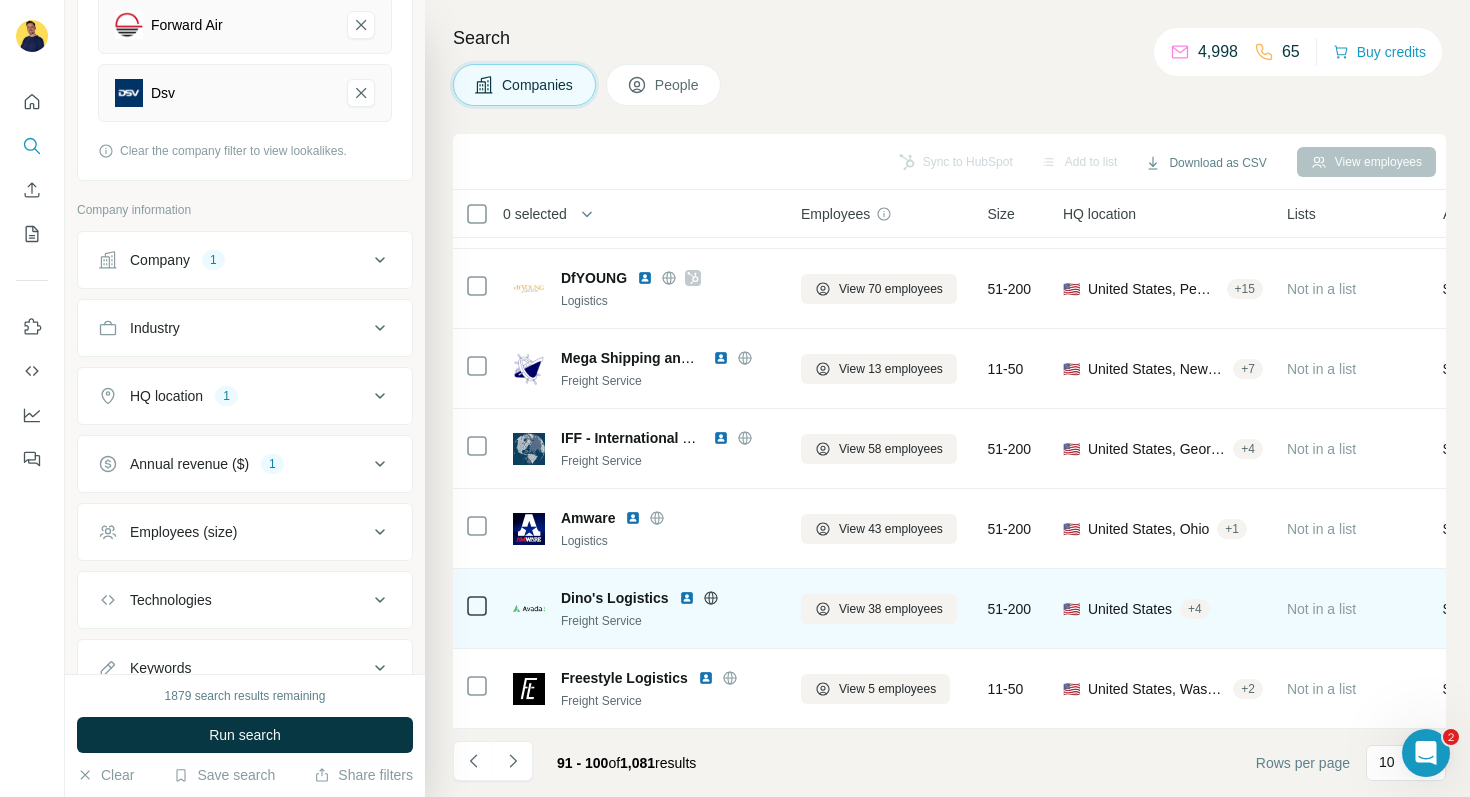 click 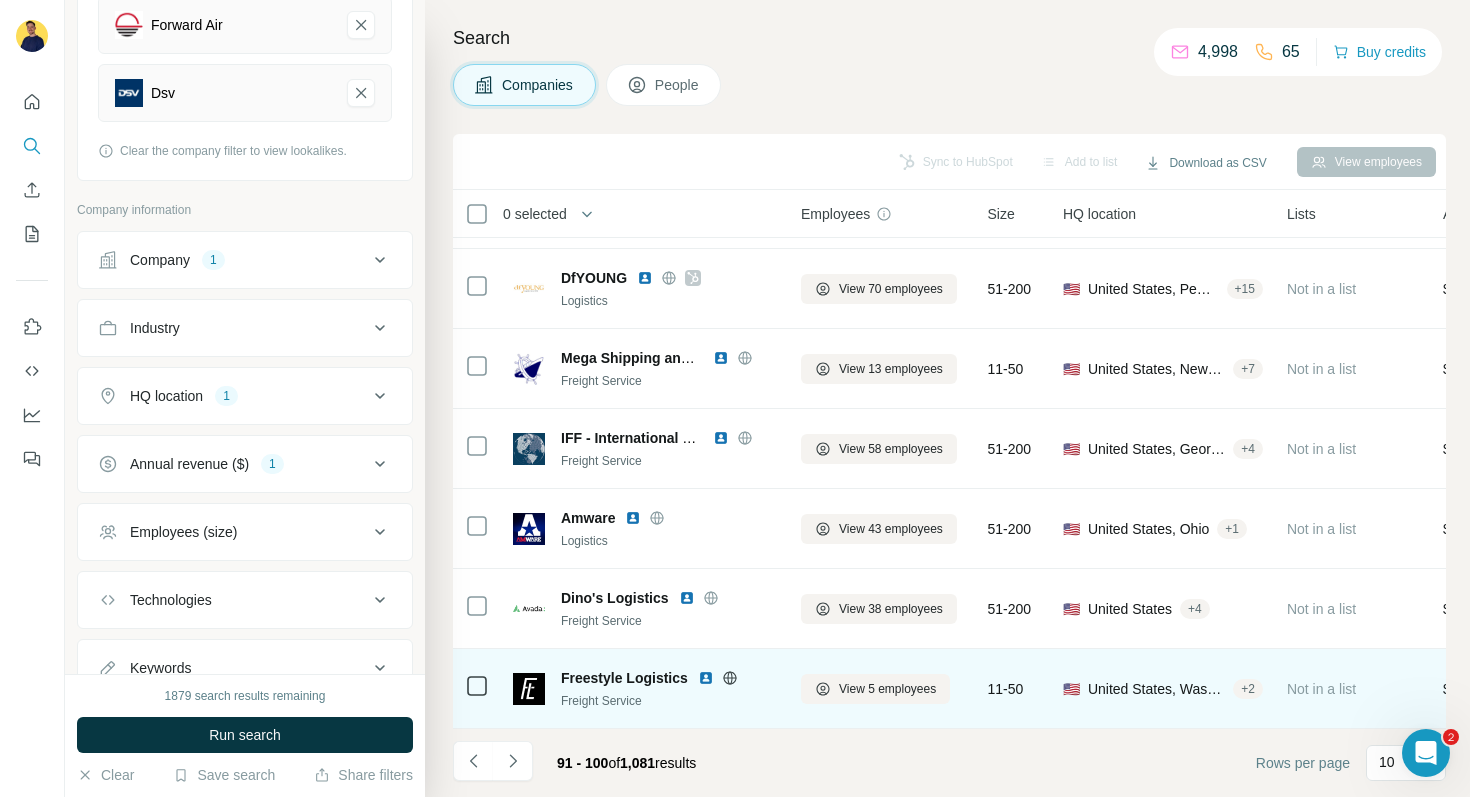 click 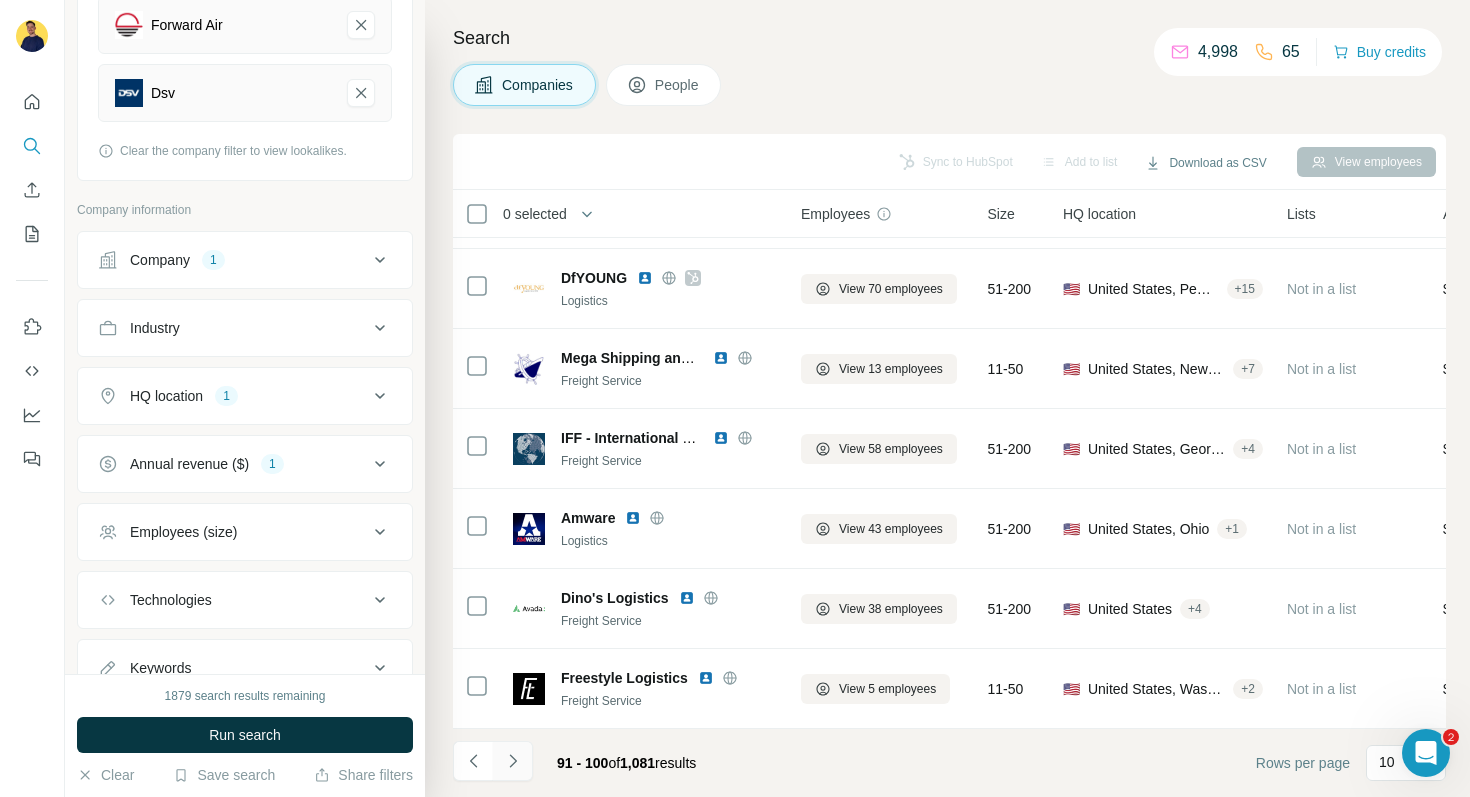 click 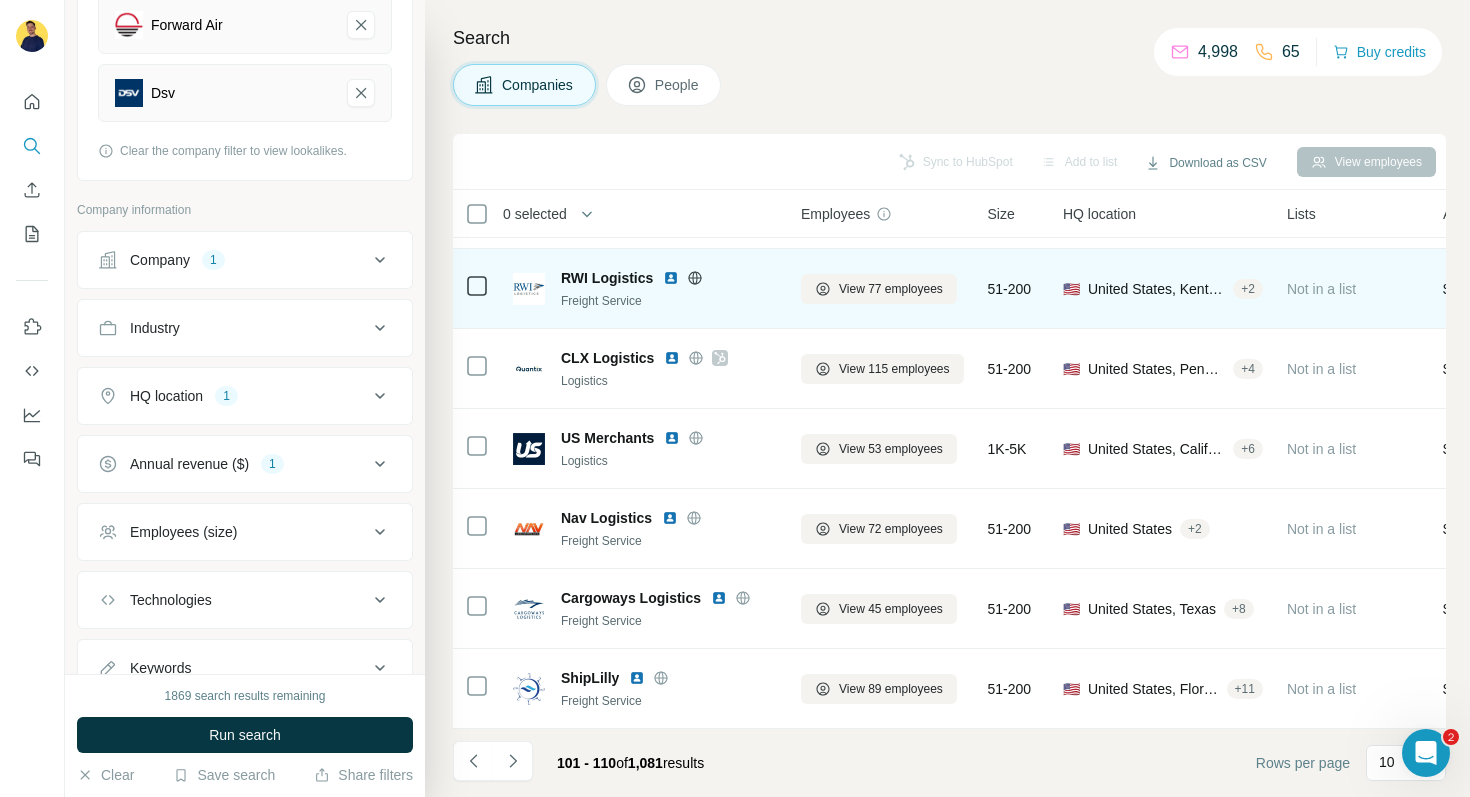 click 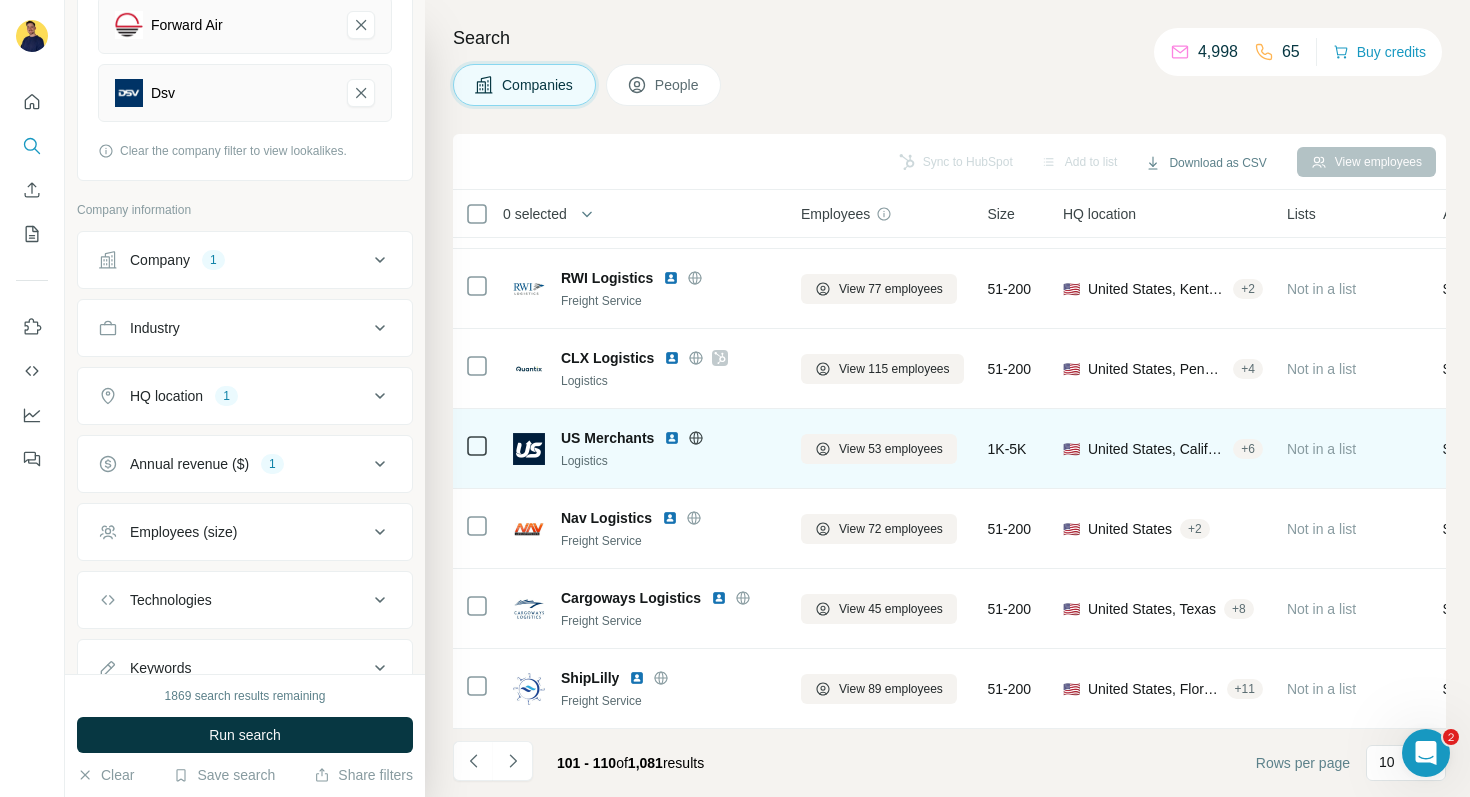 click 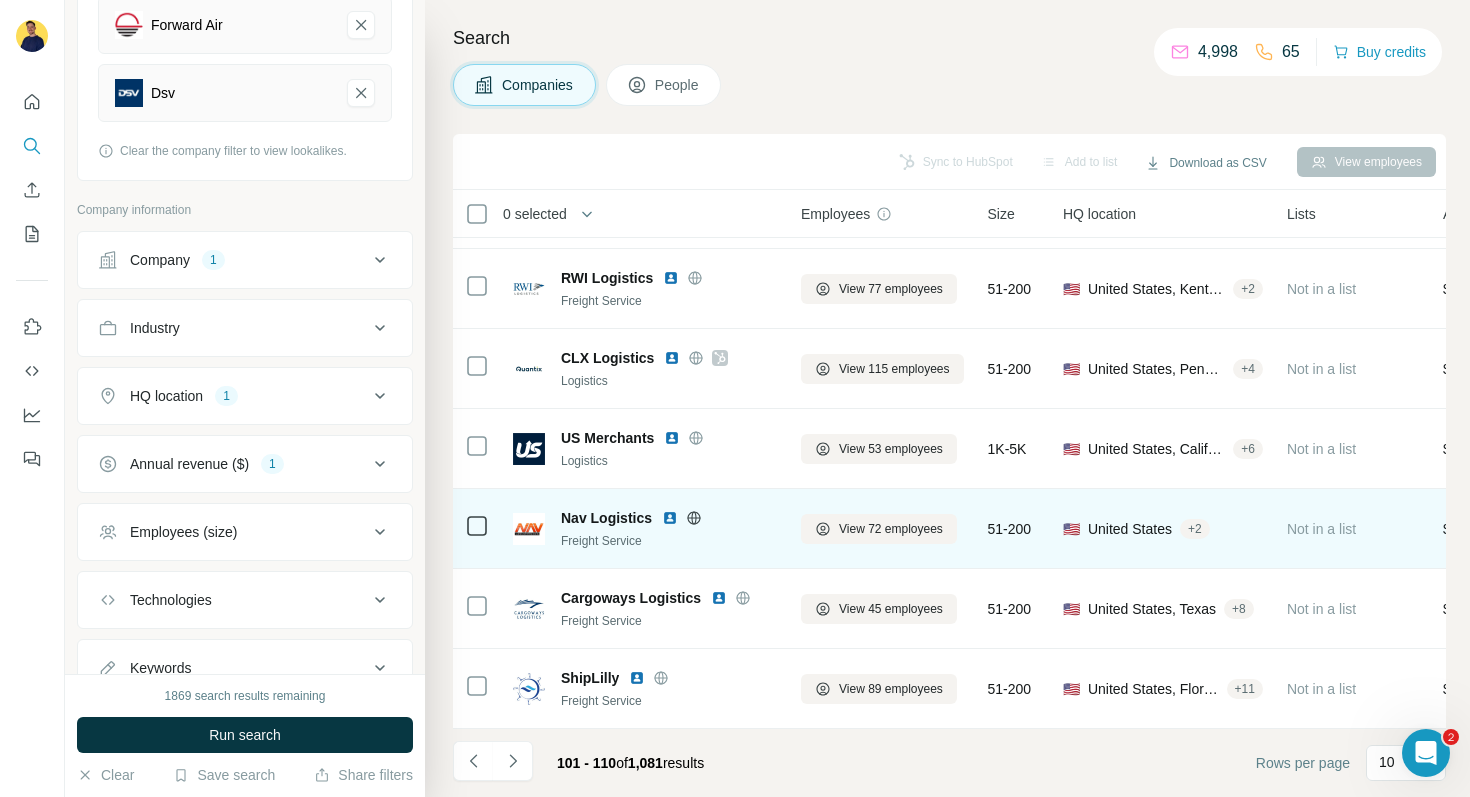 click 